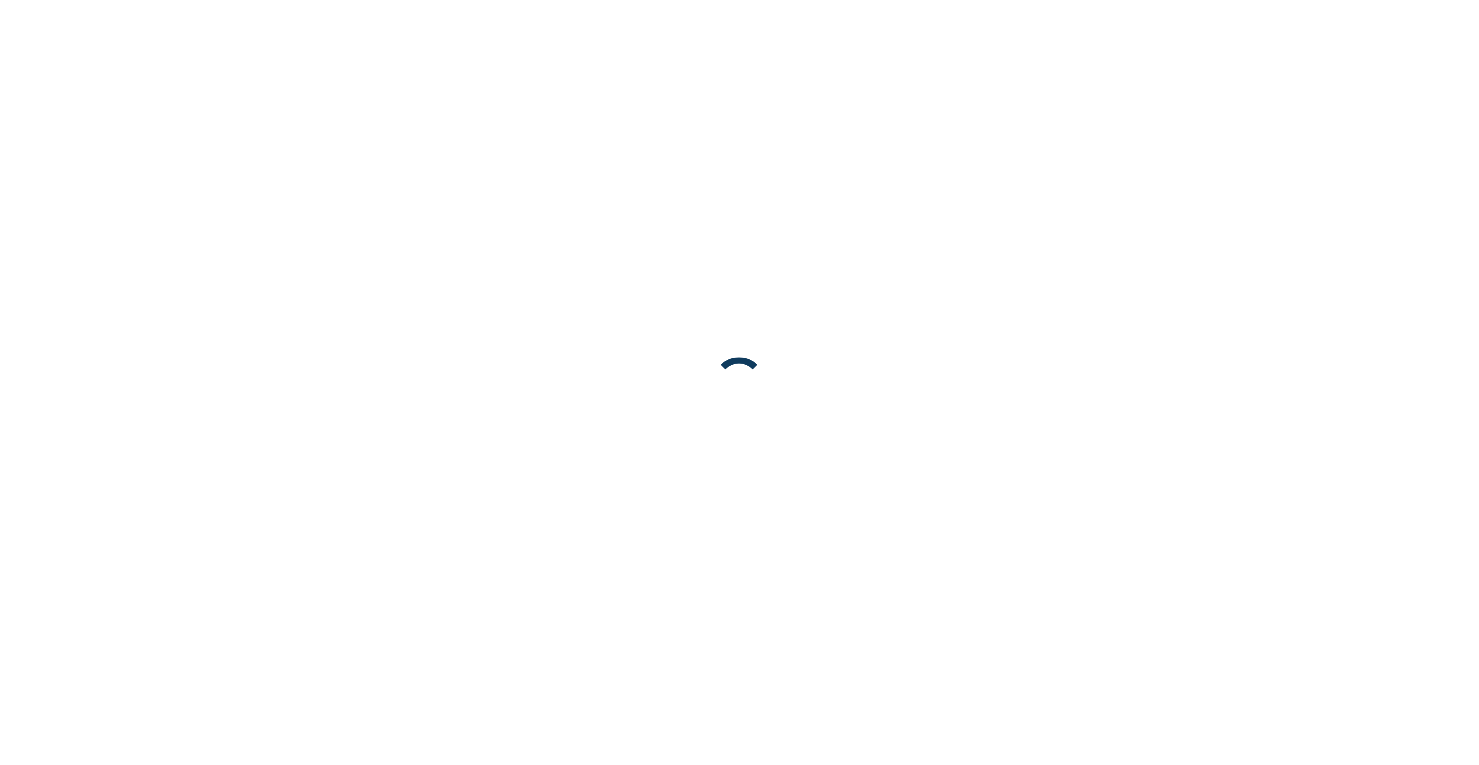 scroll, scrollTop: 0, scrollLeft: 0, axis: both 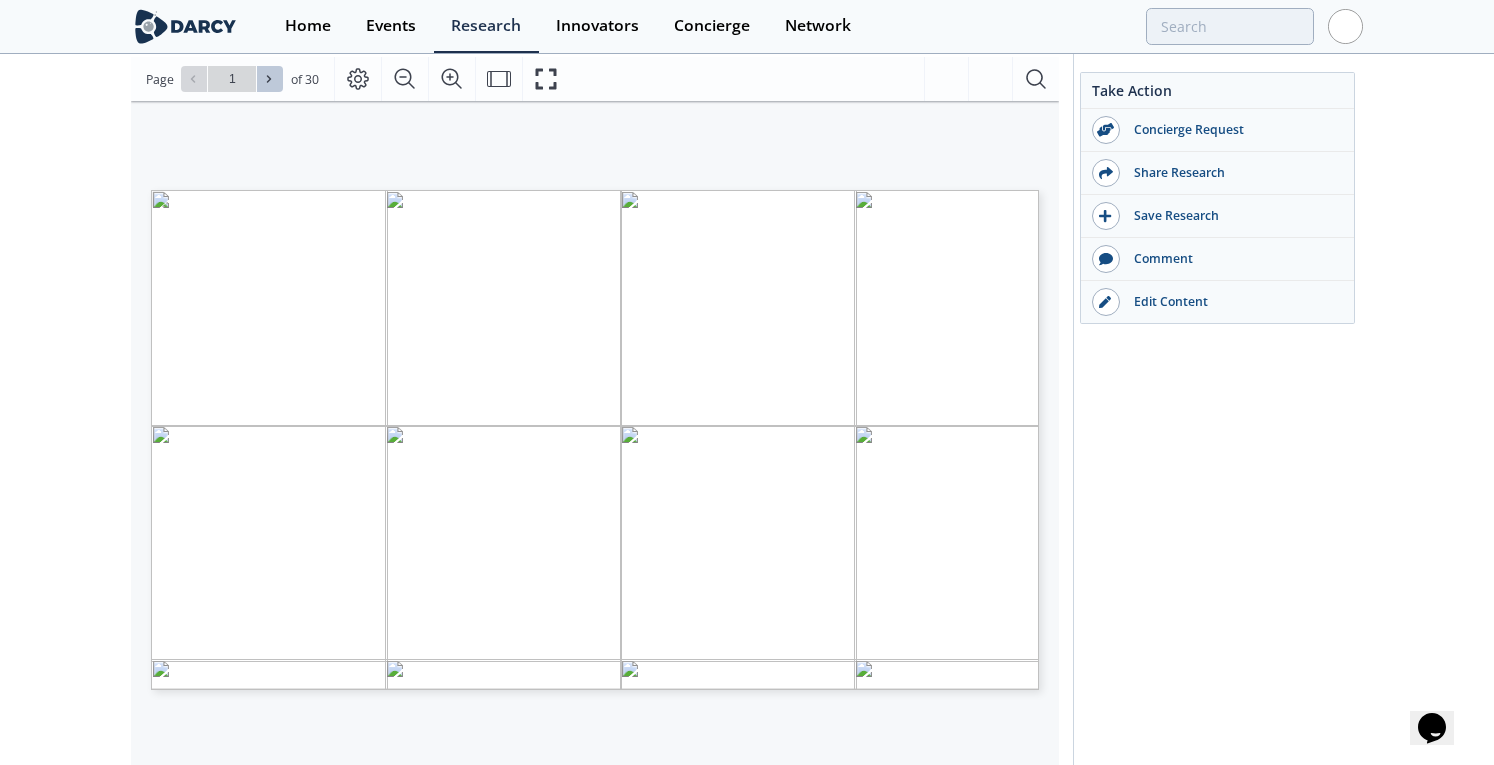 click 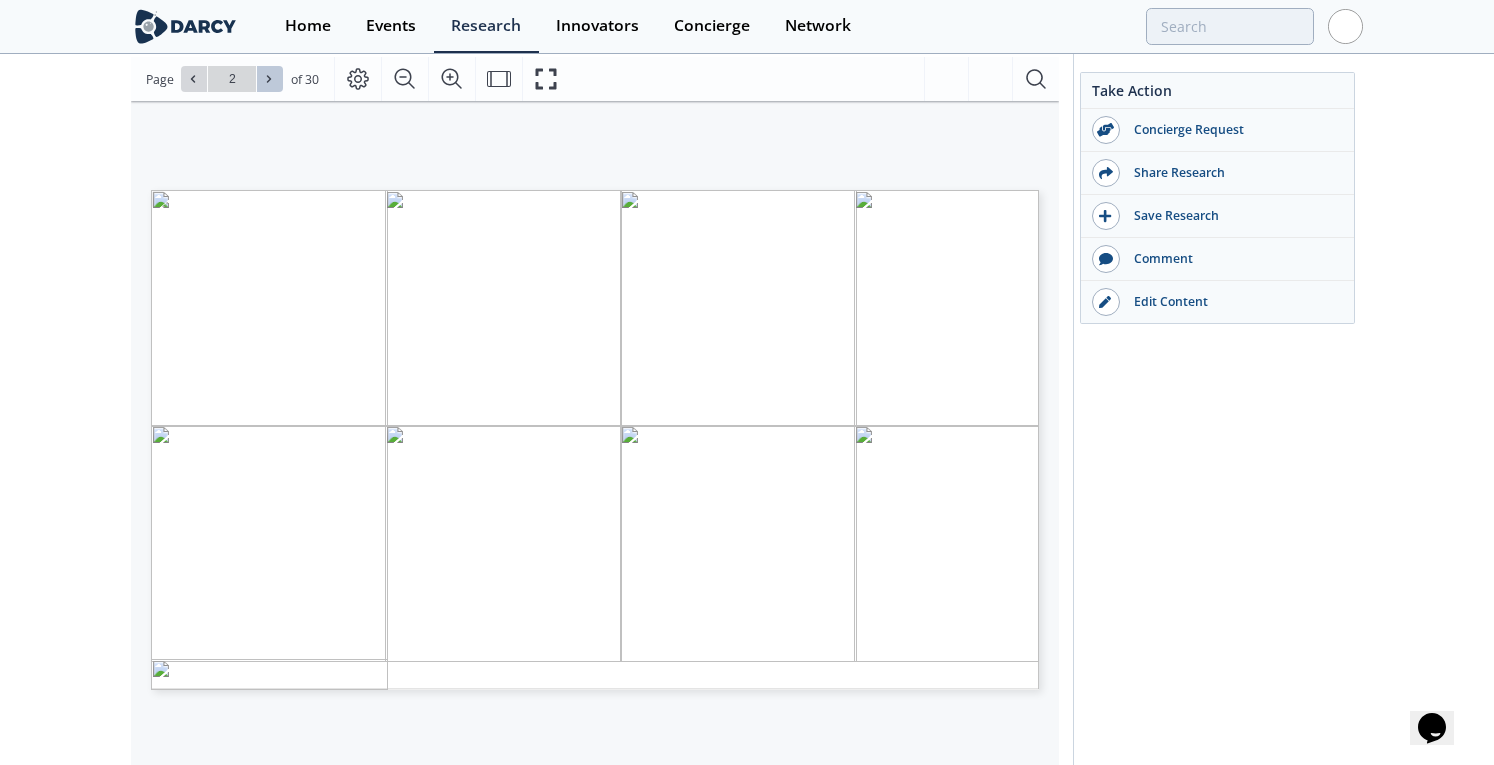 click 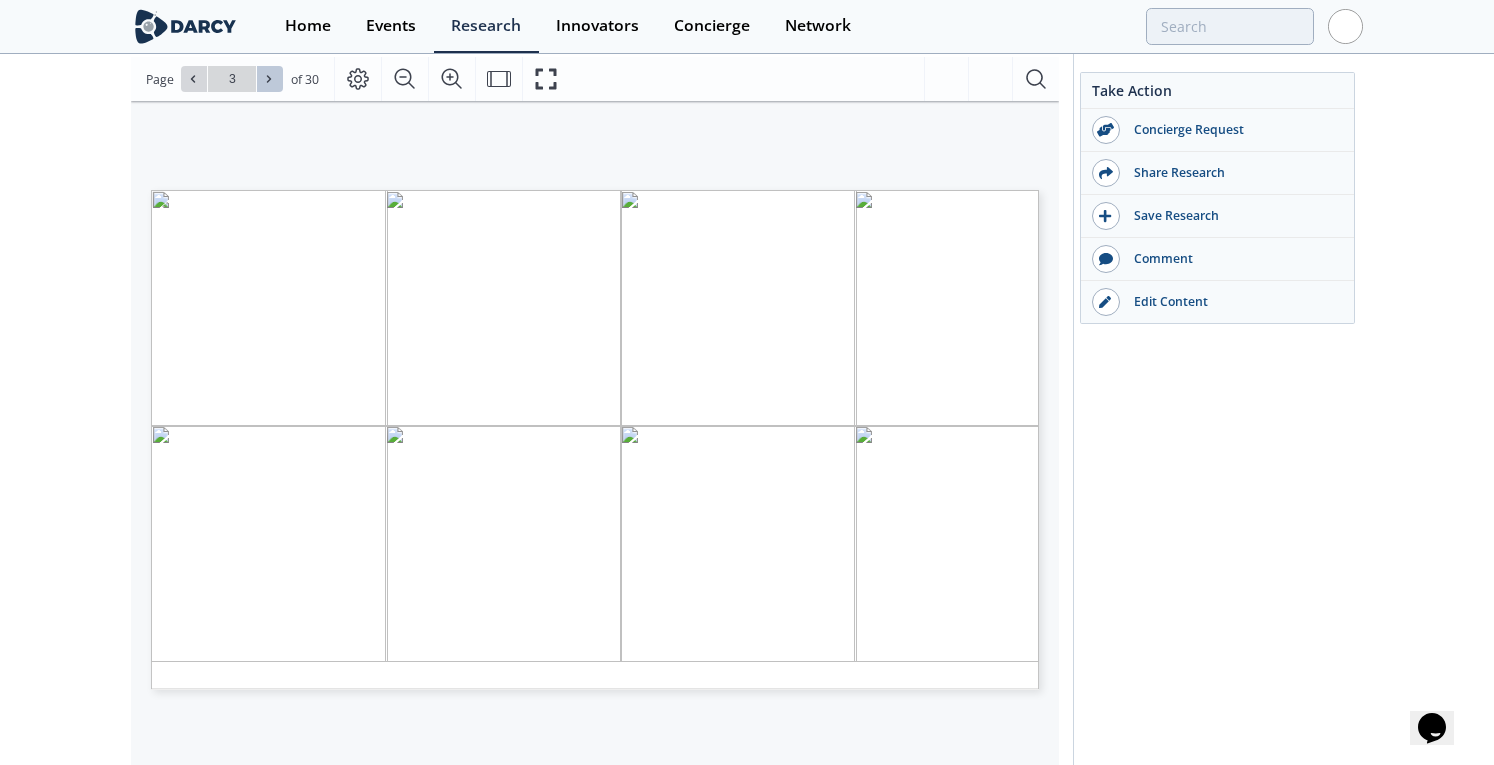 click 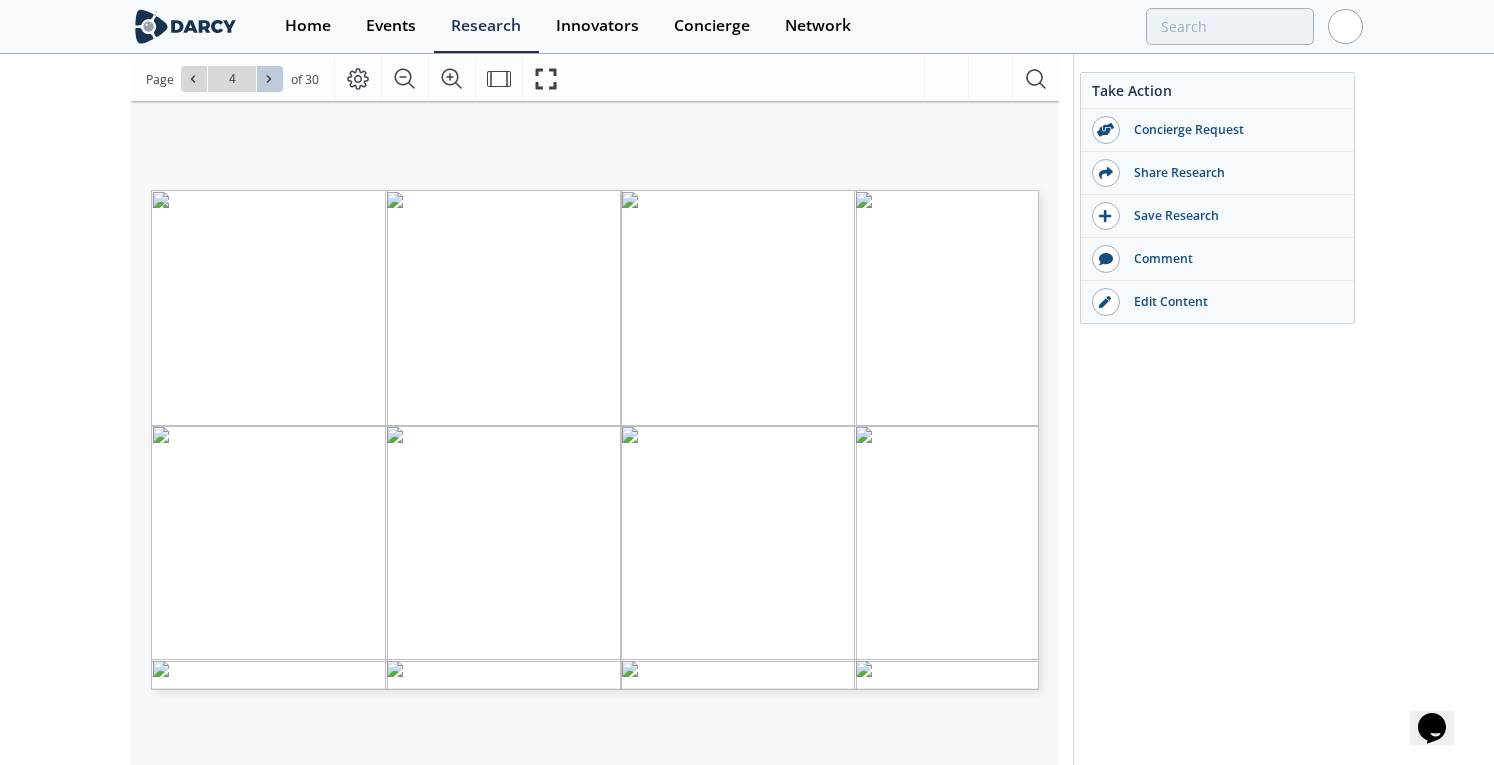 click 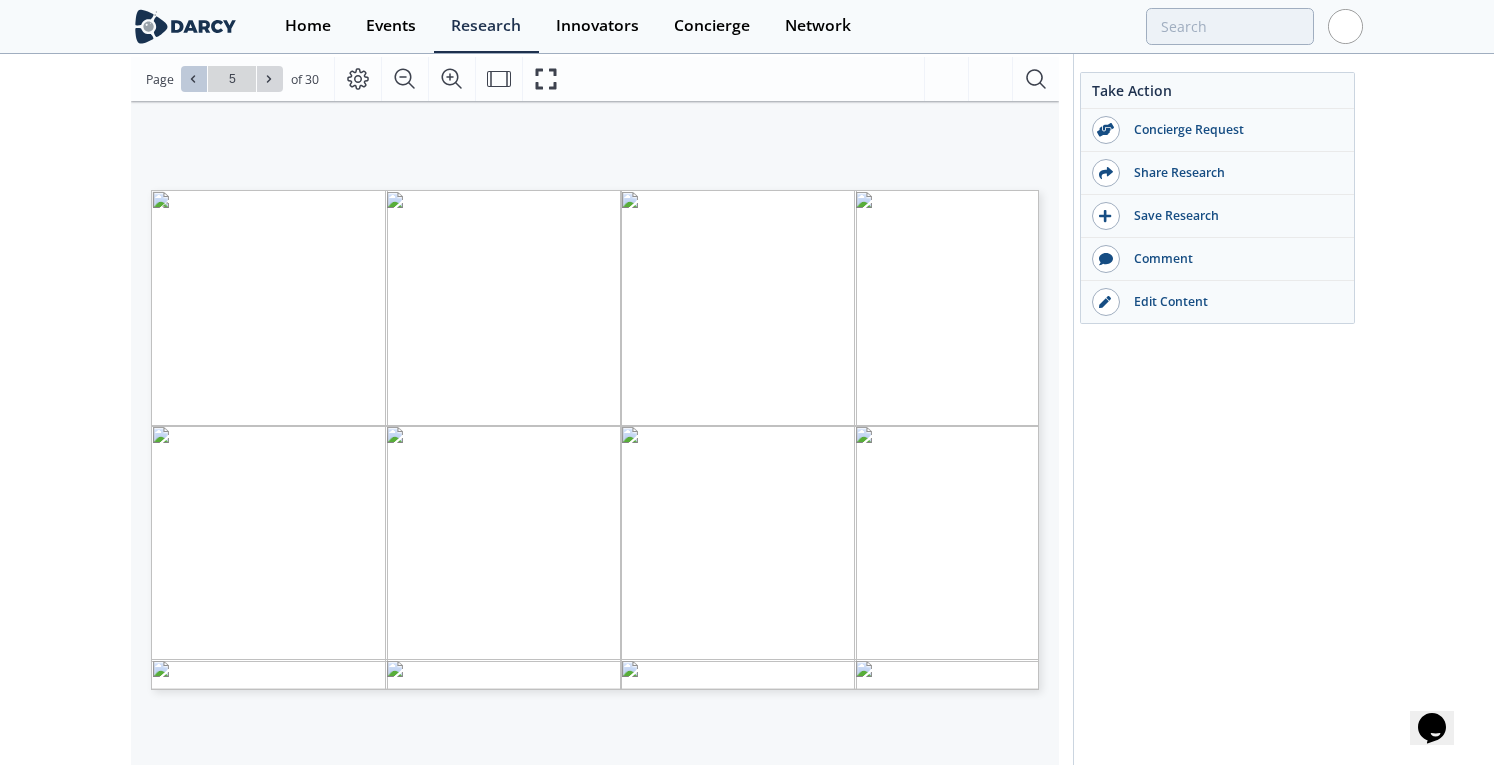 click at bounding box center (194, 79) 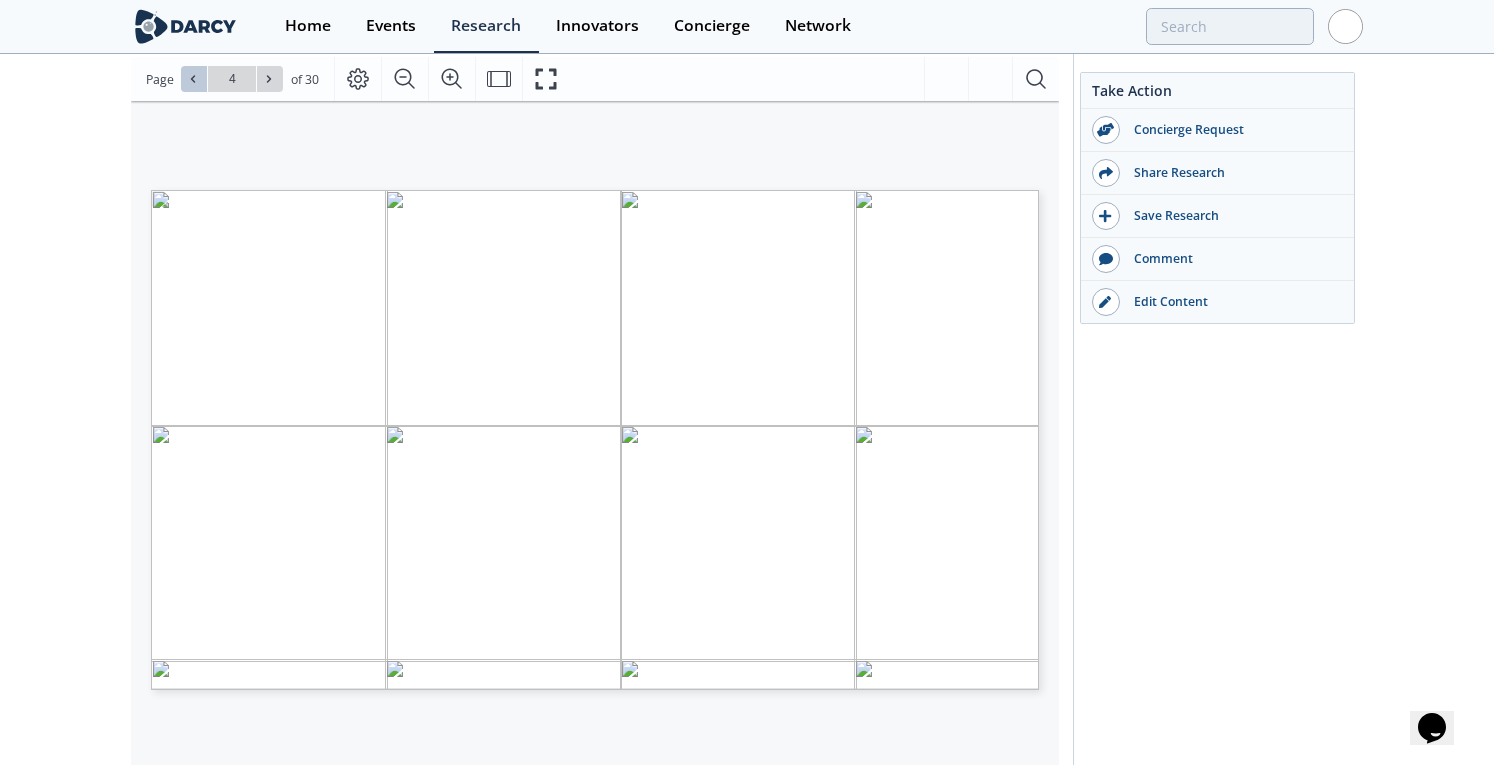 click 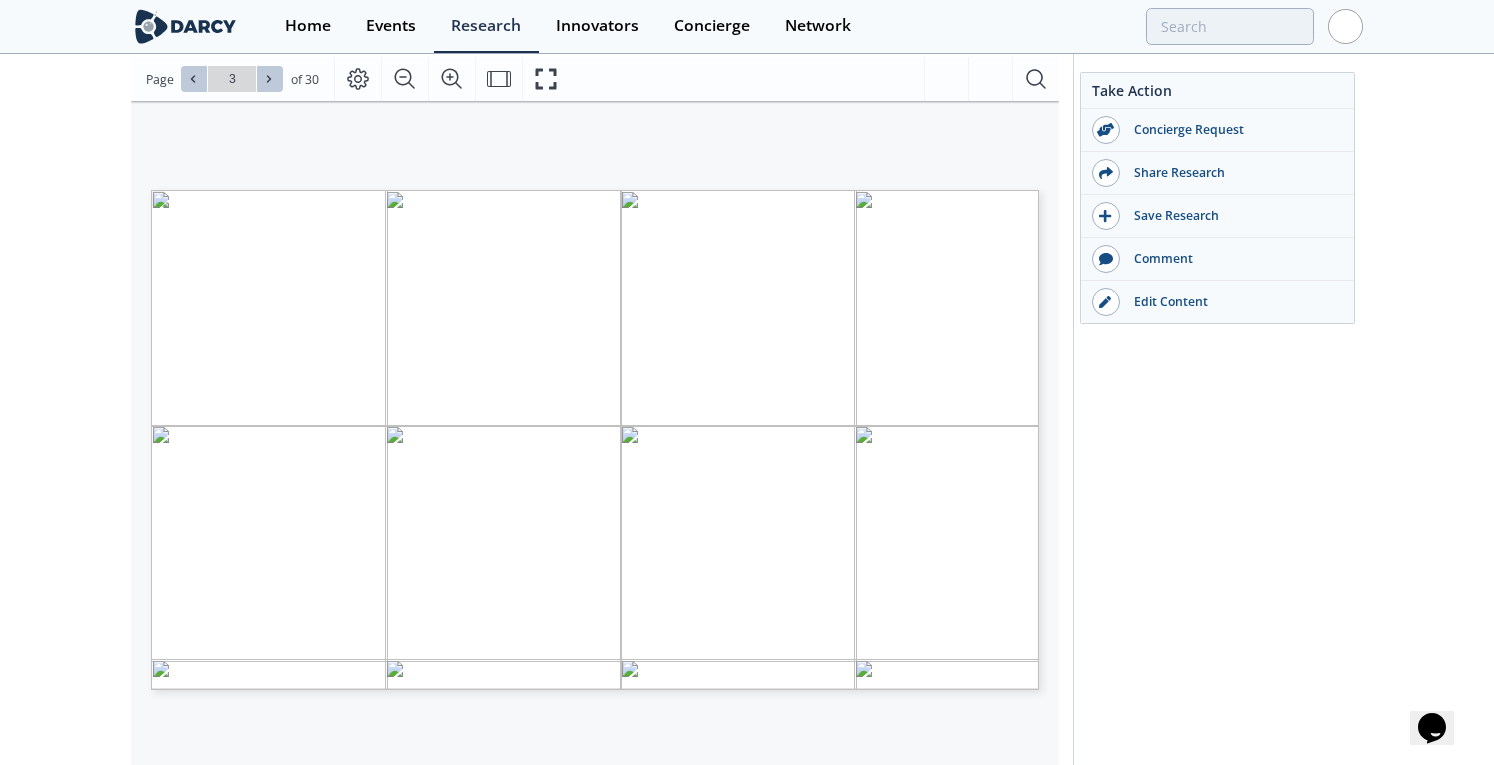 click at bounding box center (270, 79) 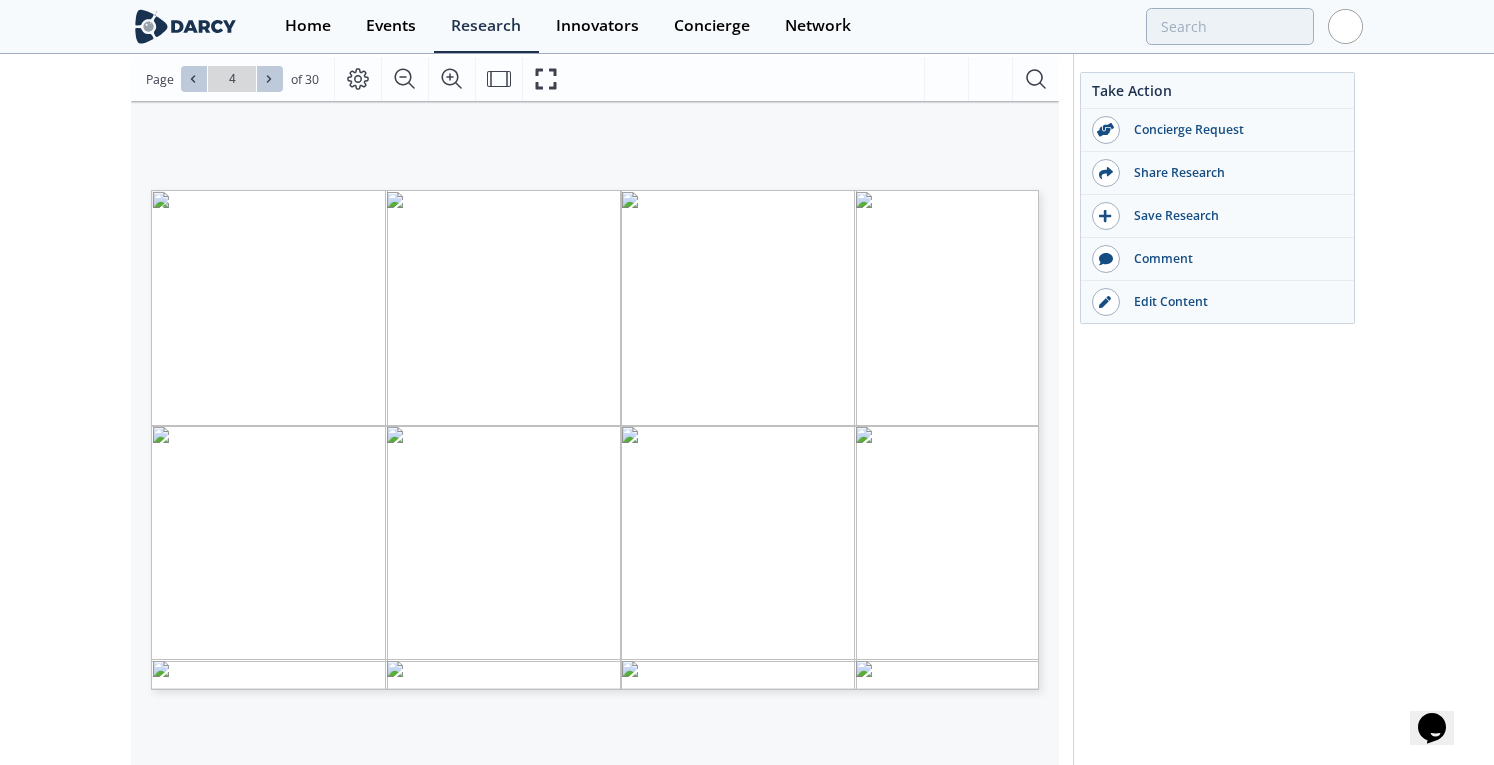 click 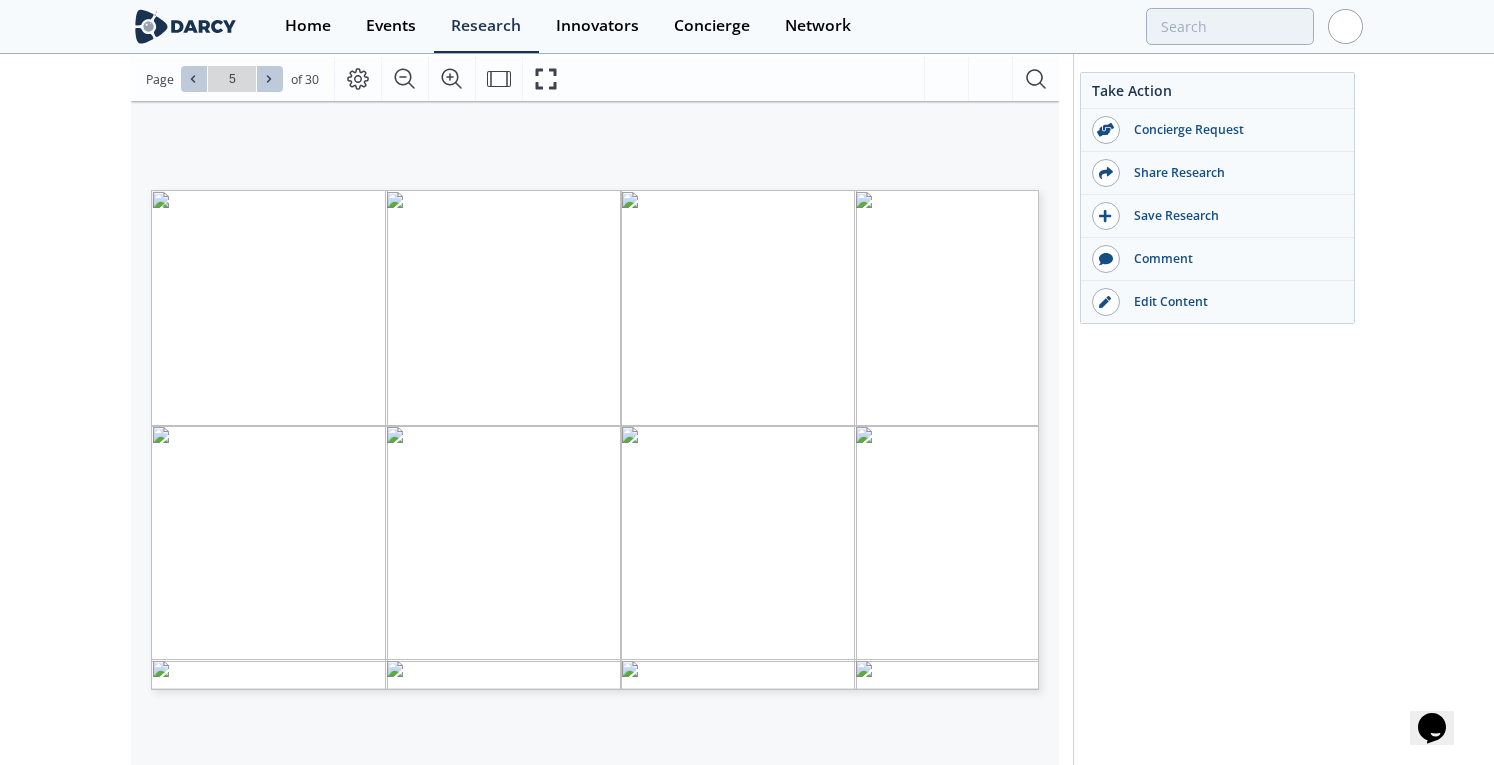 click 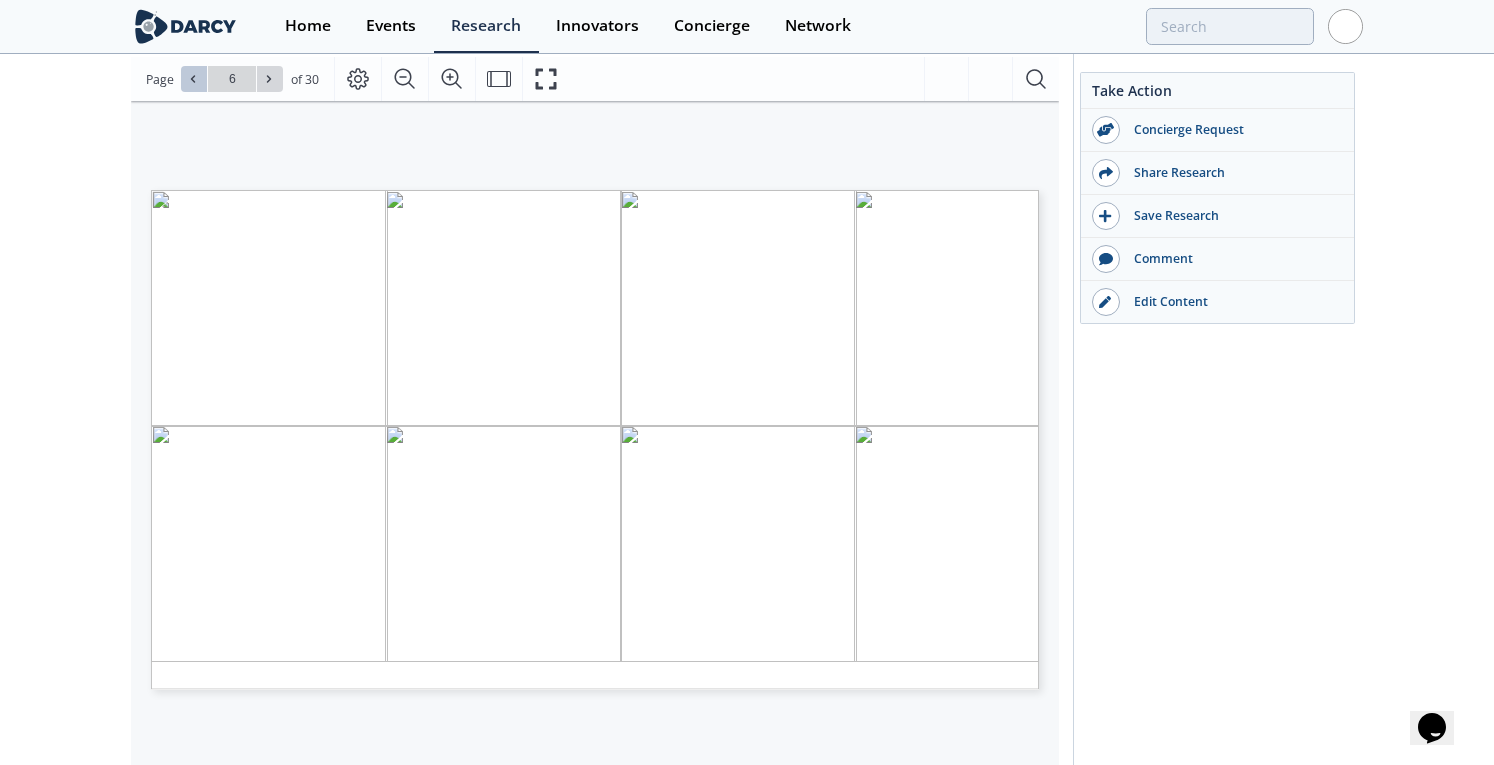 click at bounding box center (194, 79) 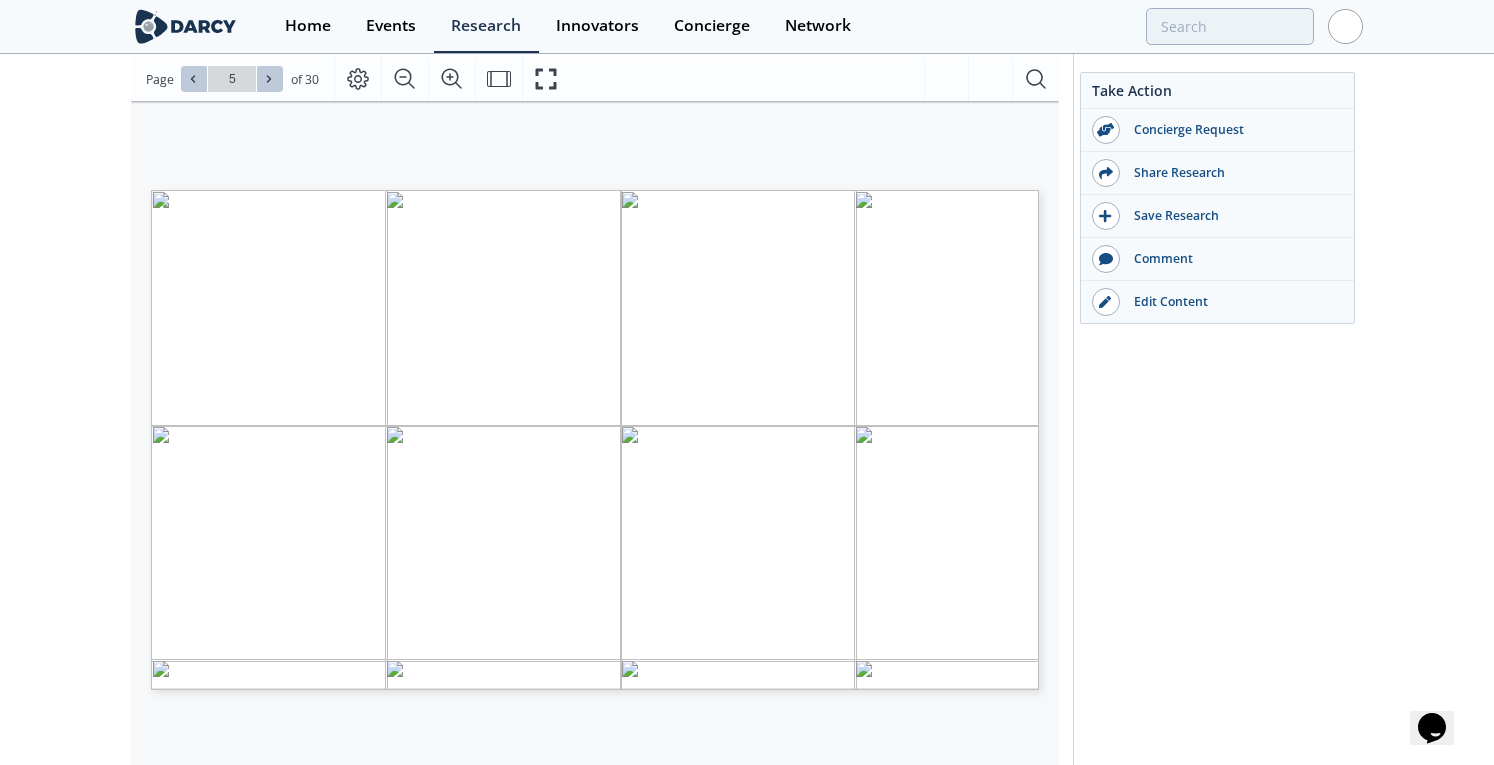 click 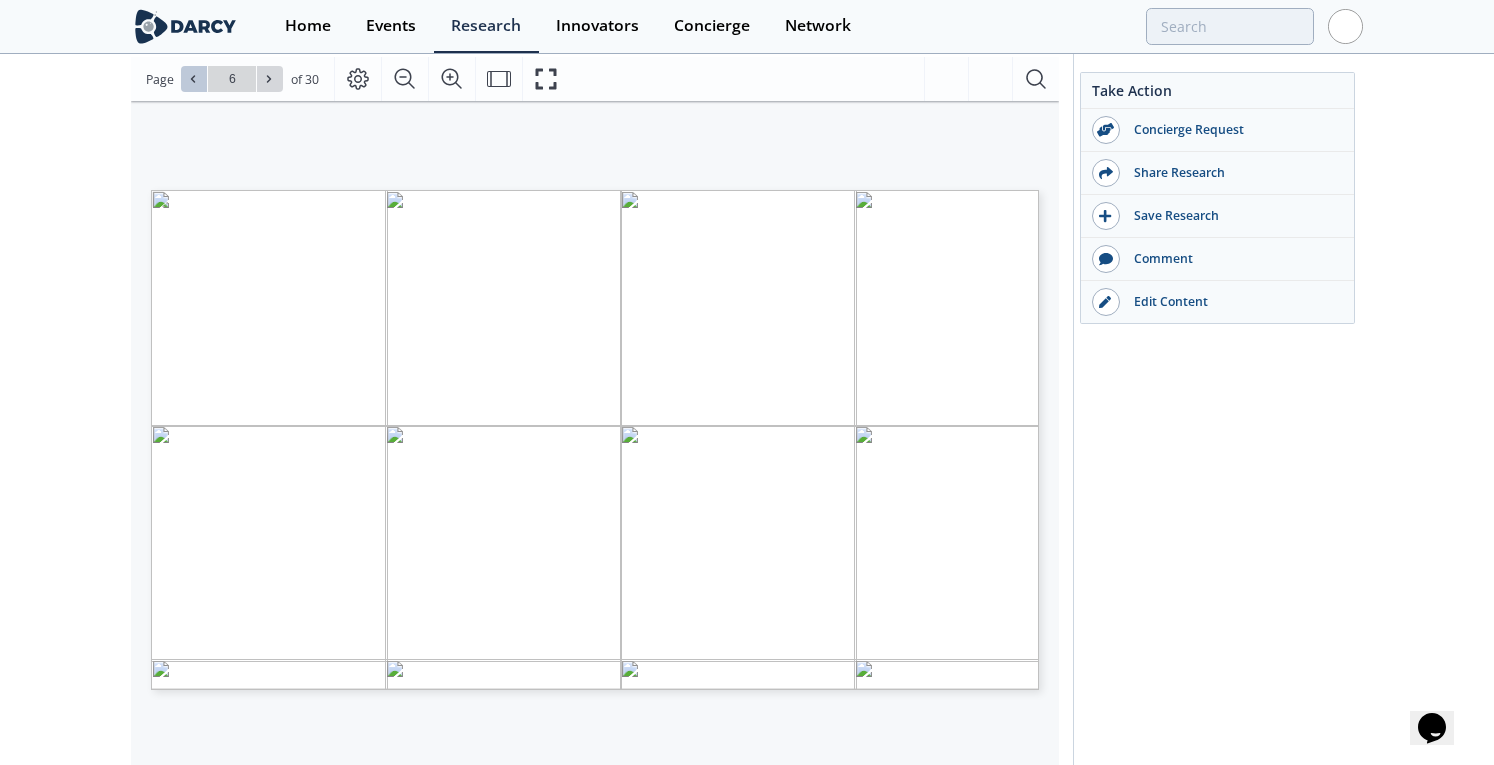 click 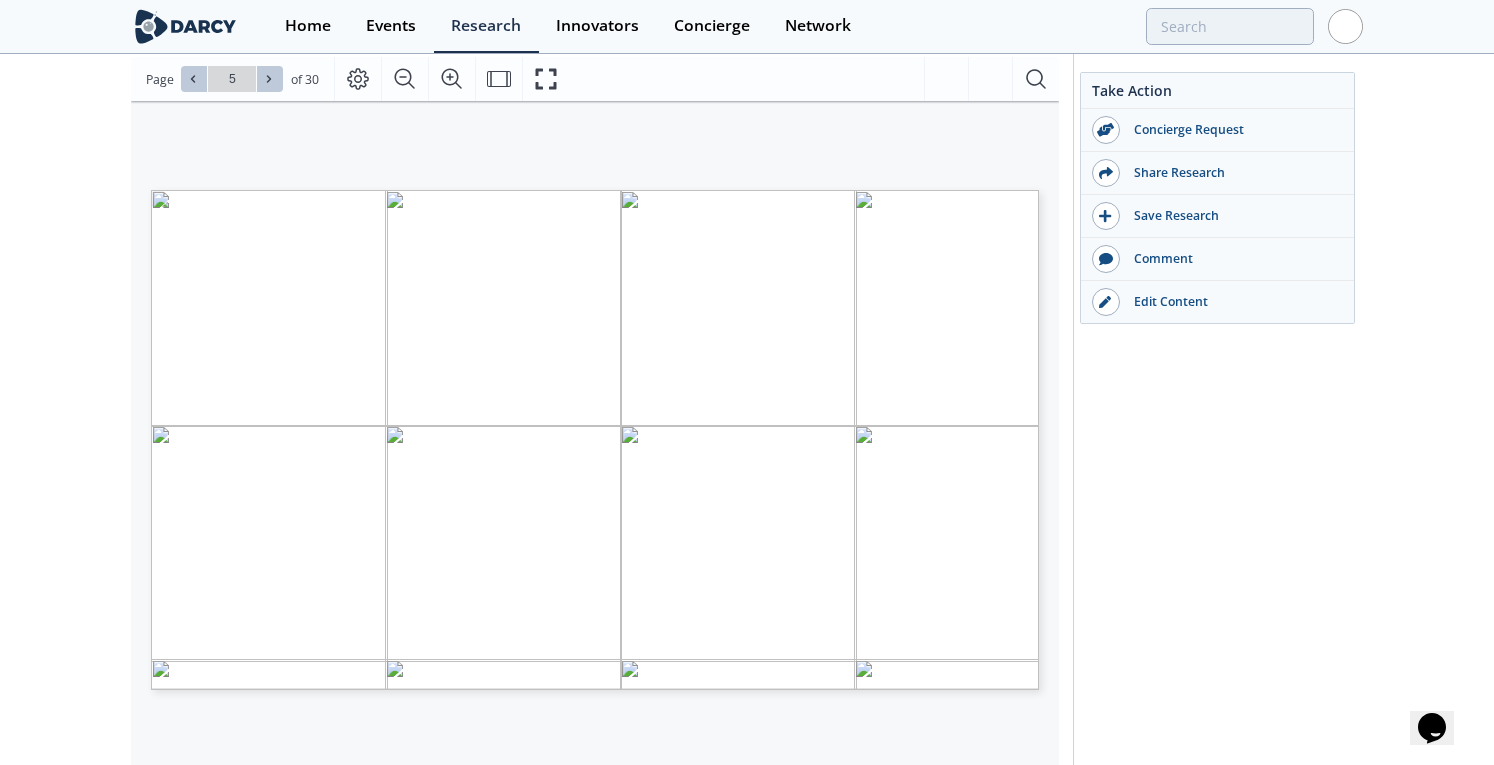 click at bounding box center [270, 79] 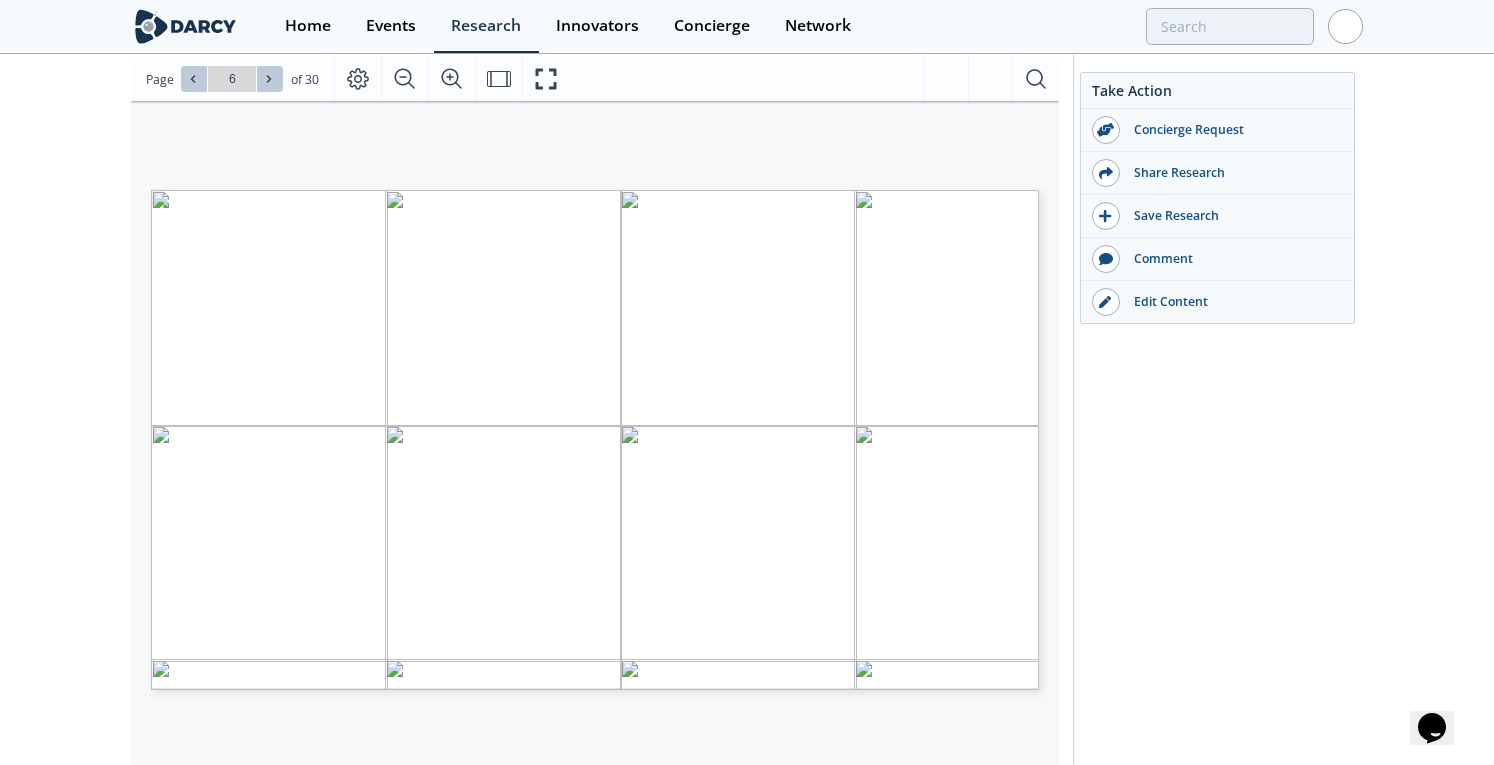 click at bounding box center [270, 79] 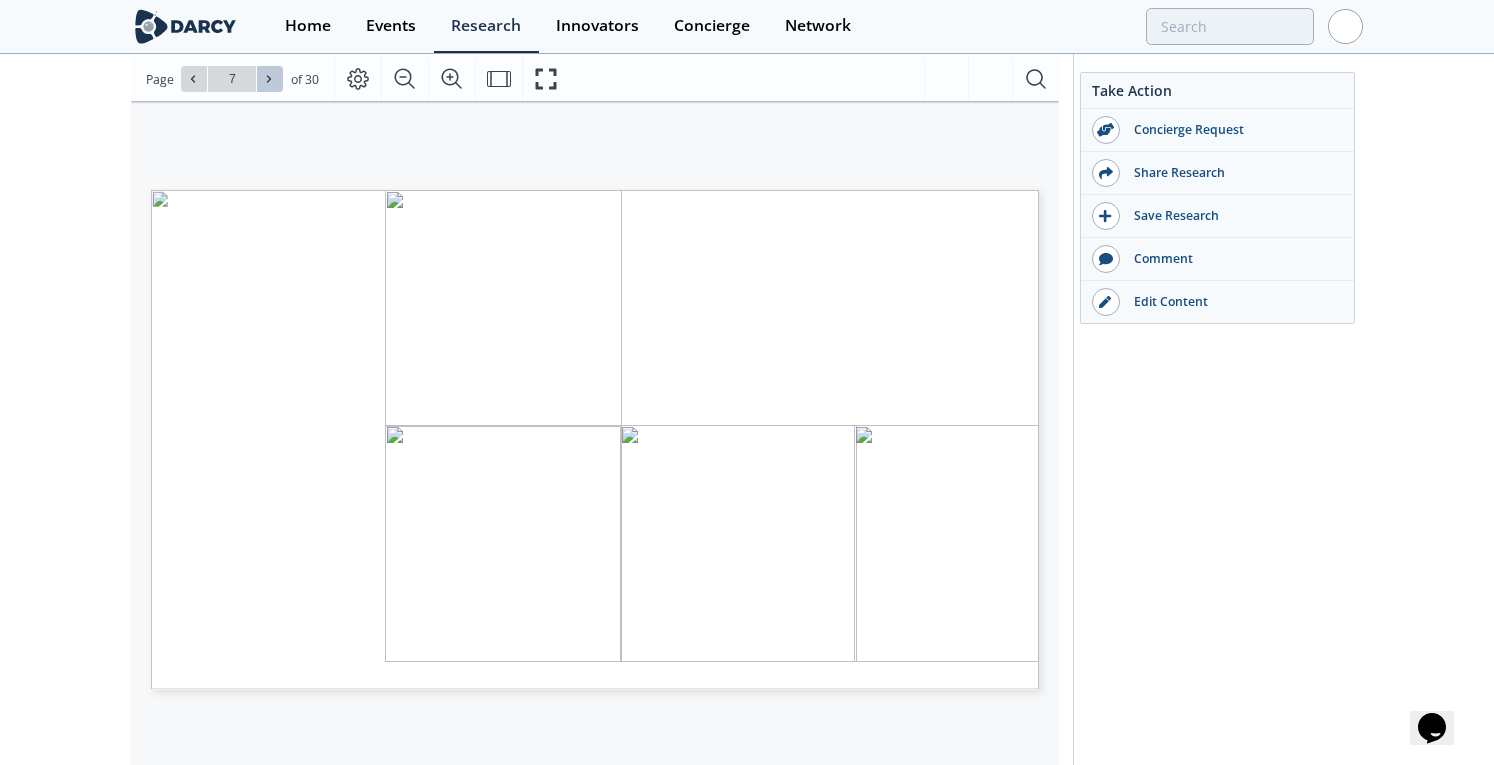 click at bounding box center (270, 79) 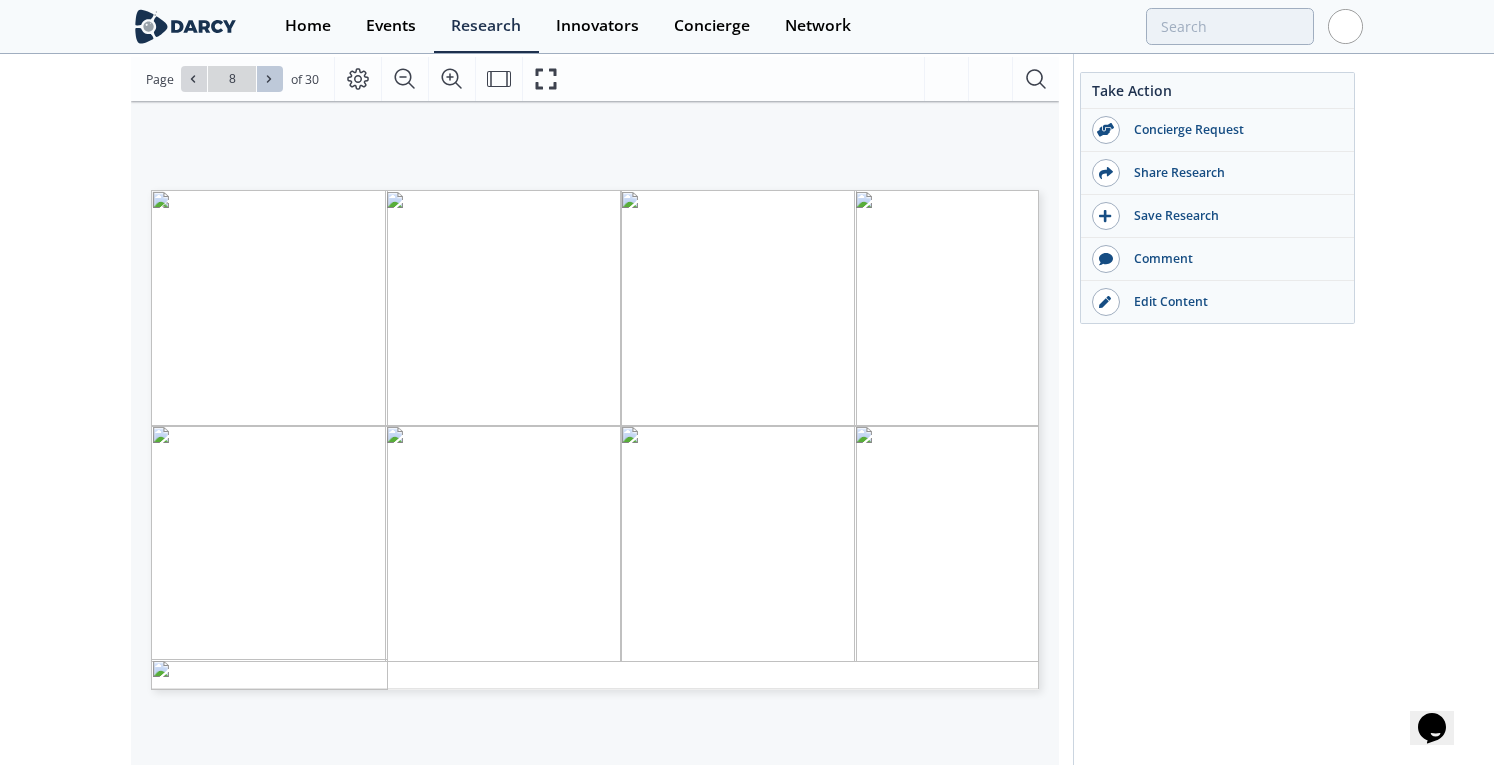 click 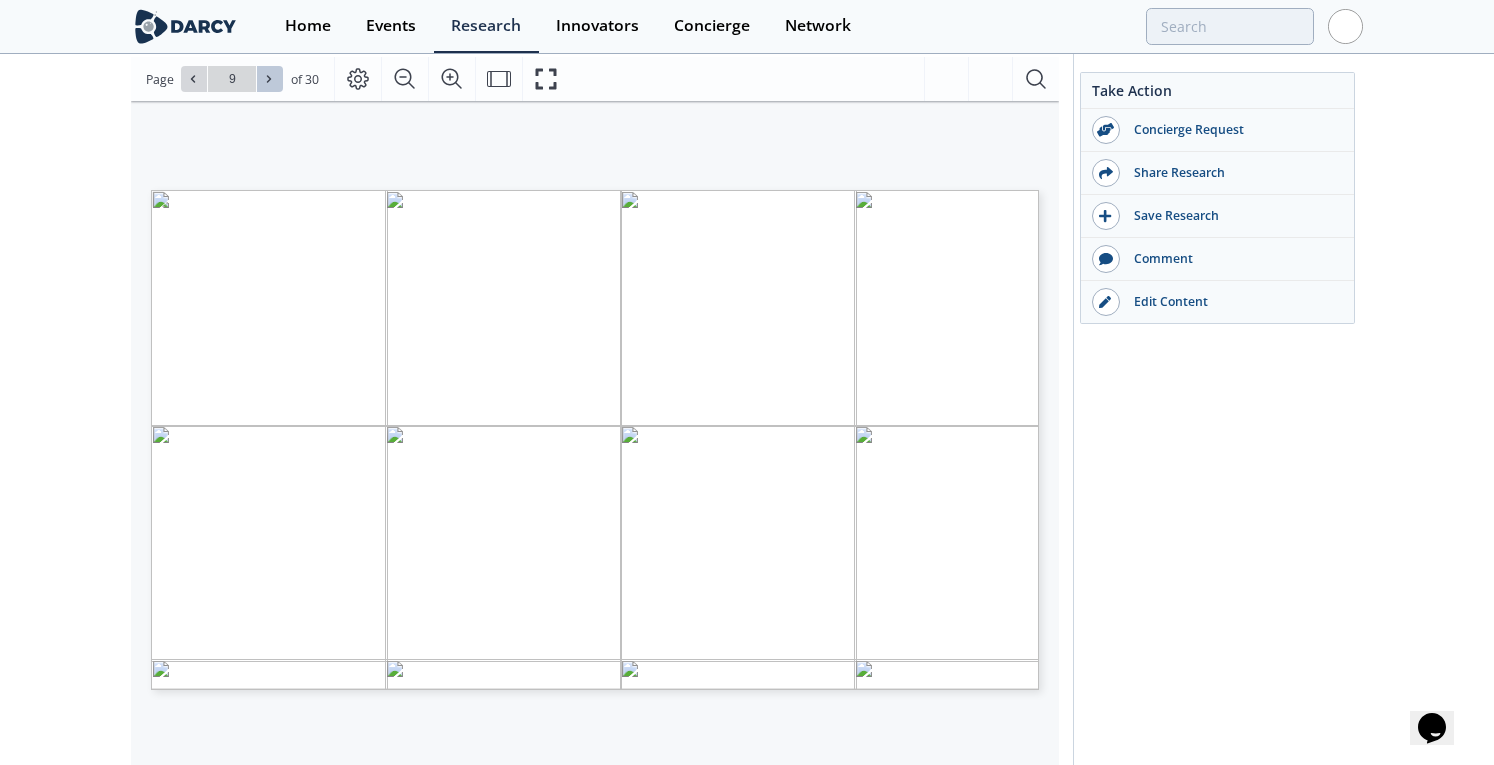 click at bounding box center (270, 79) 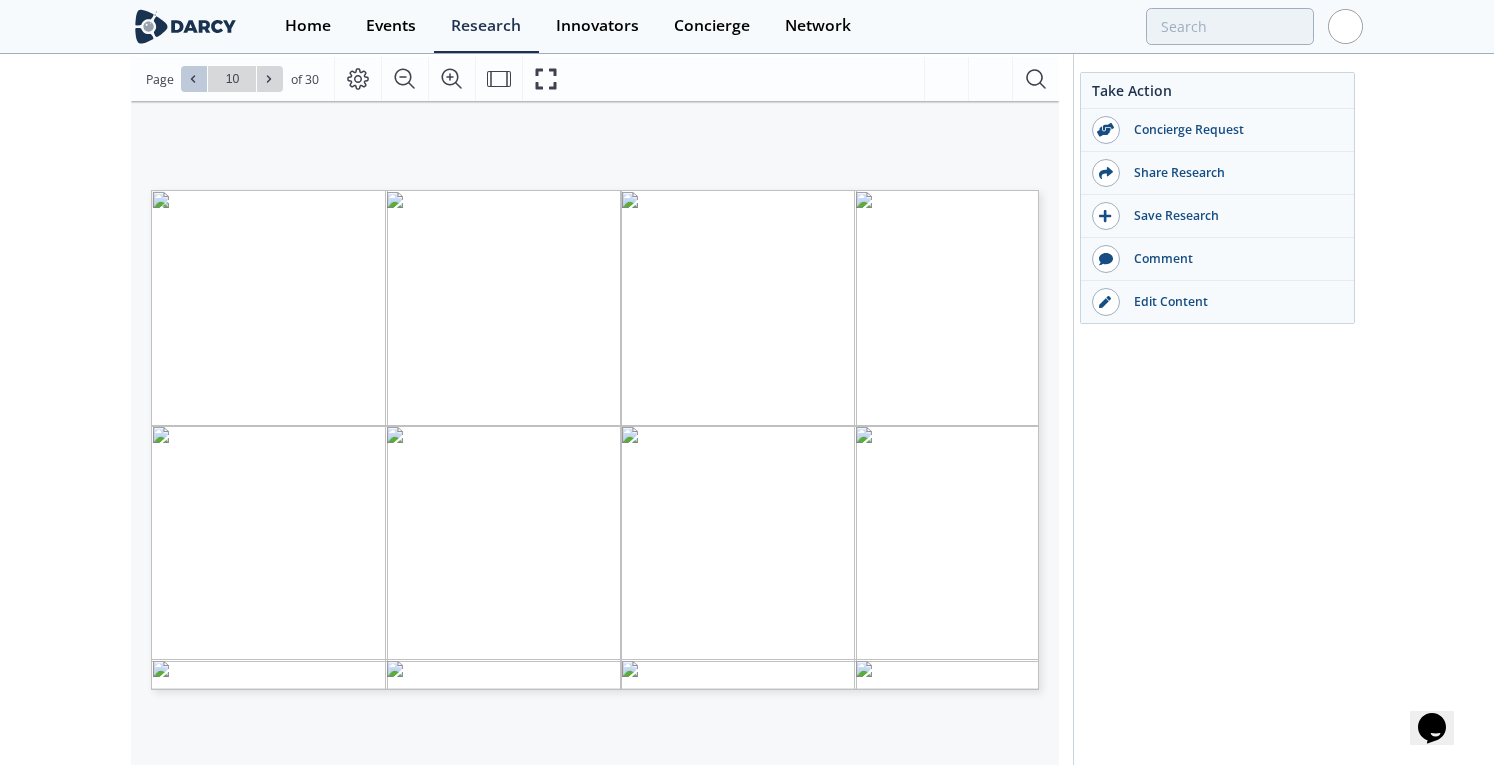click at bounding box center [194, 79] 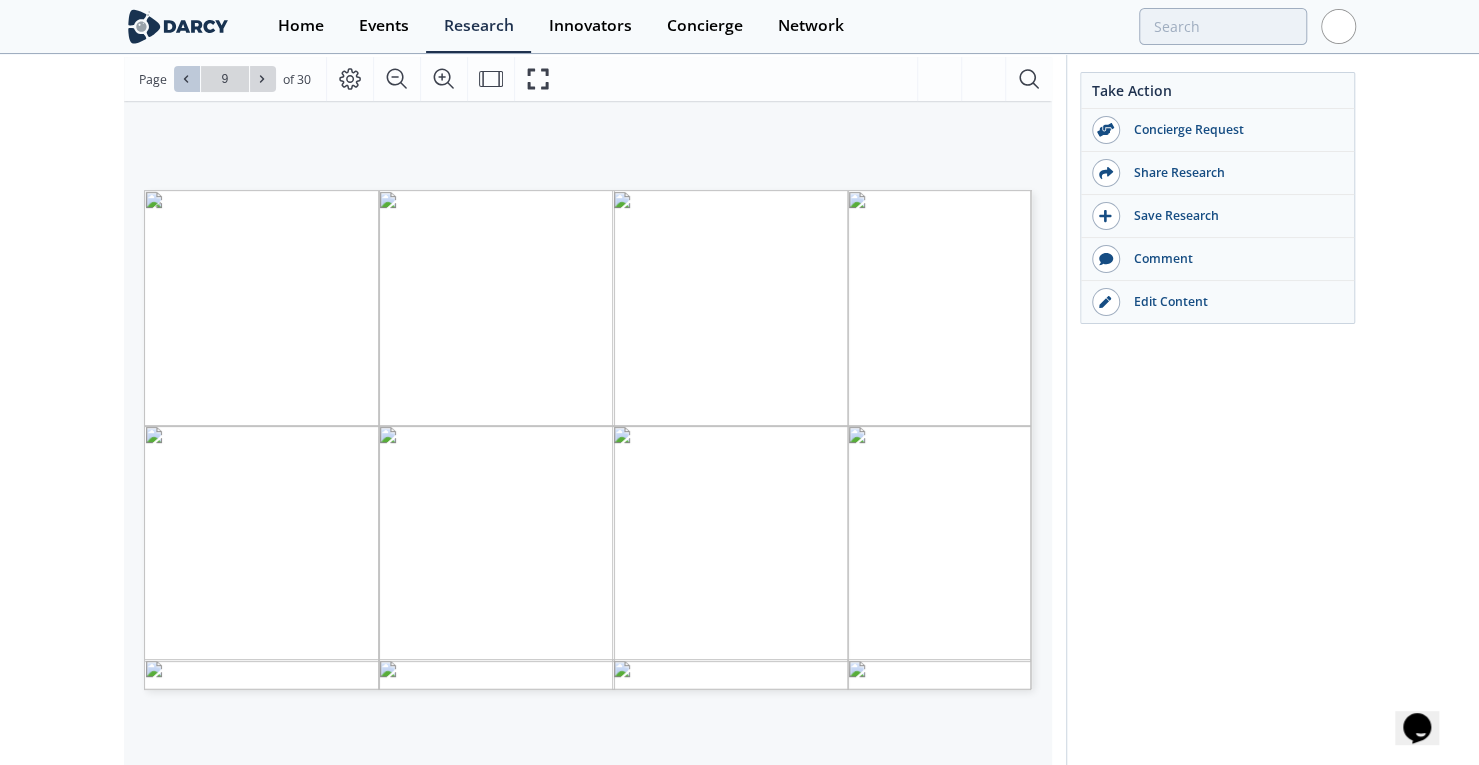 scroll, scrollTop: 0, scrollLeft: 0, axis: both 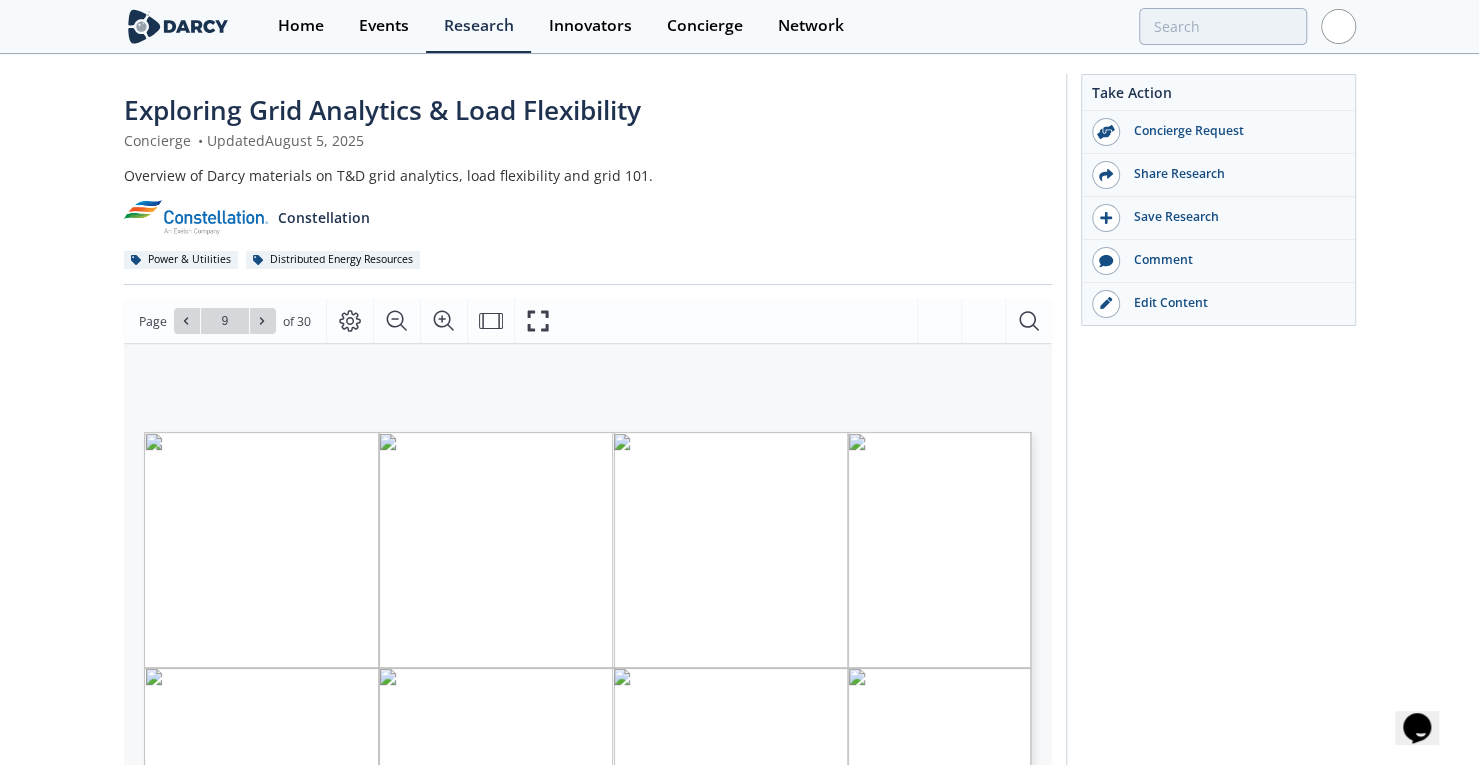 click on "Exploring Grid Analytics & Load Flexibility" at bounding box center [382, 110] 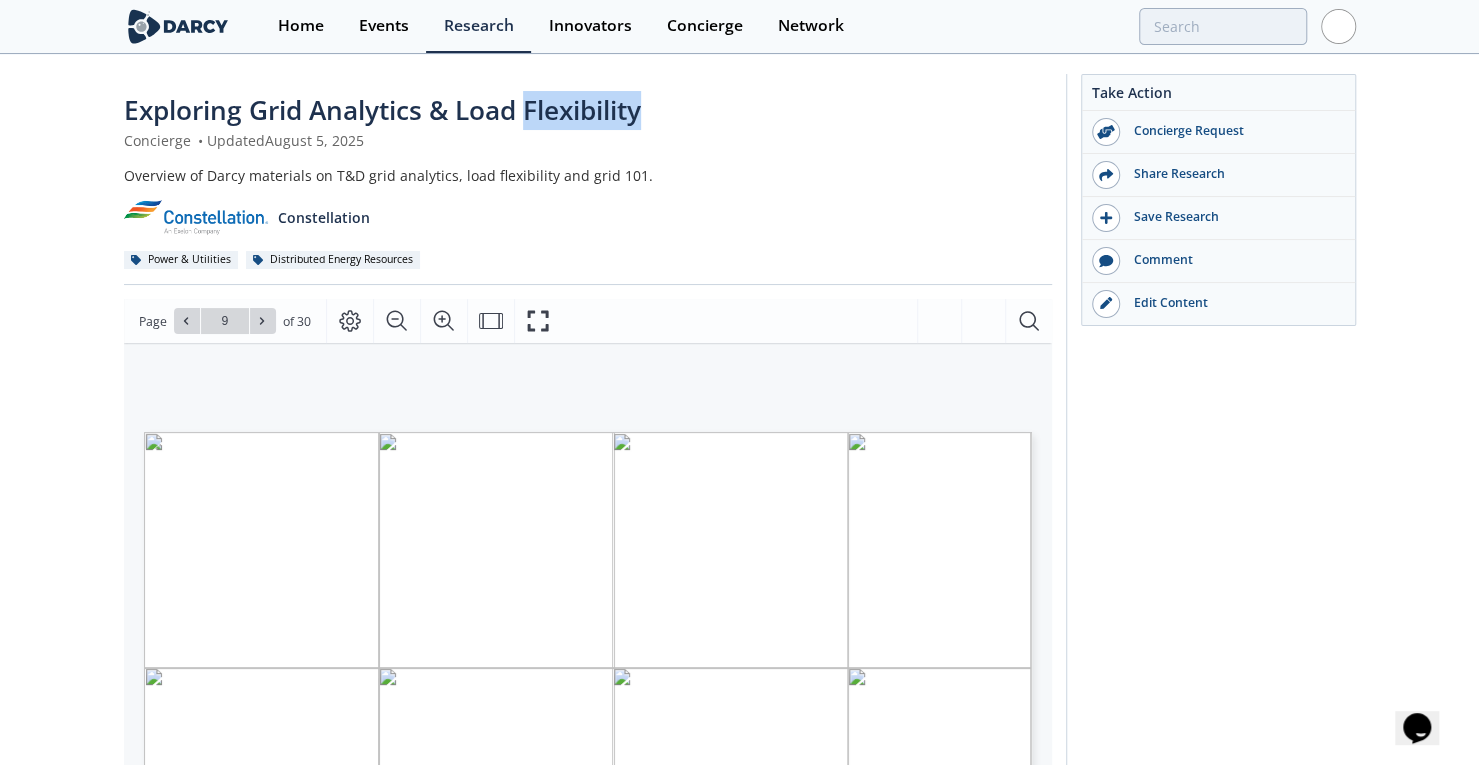 click on "Exploring Grid Analytics & Load Flexibility" at bounding box center (382, 110) 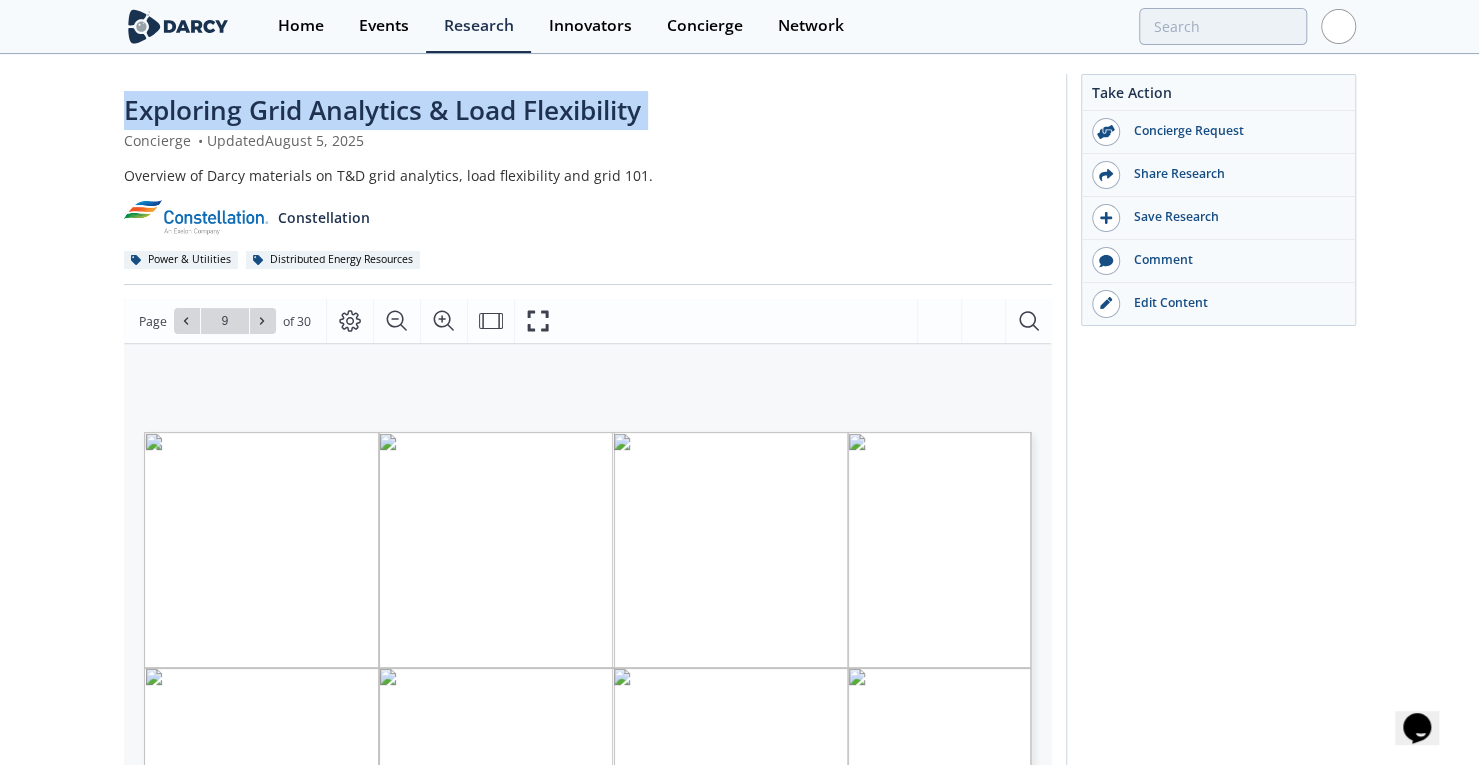 click on "Exploring Grid Analytics & Load Flexibility" at bounding box center (382, 110) 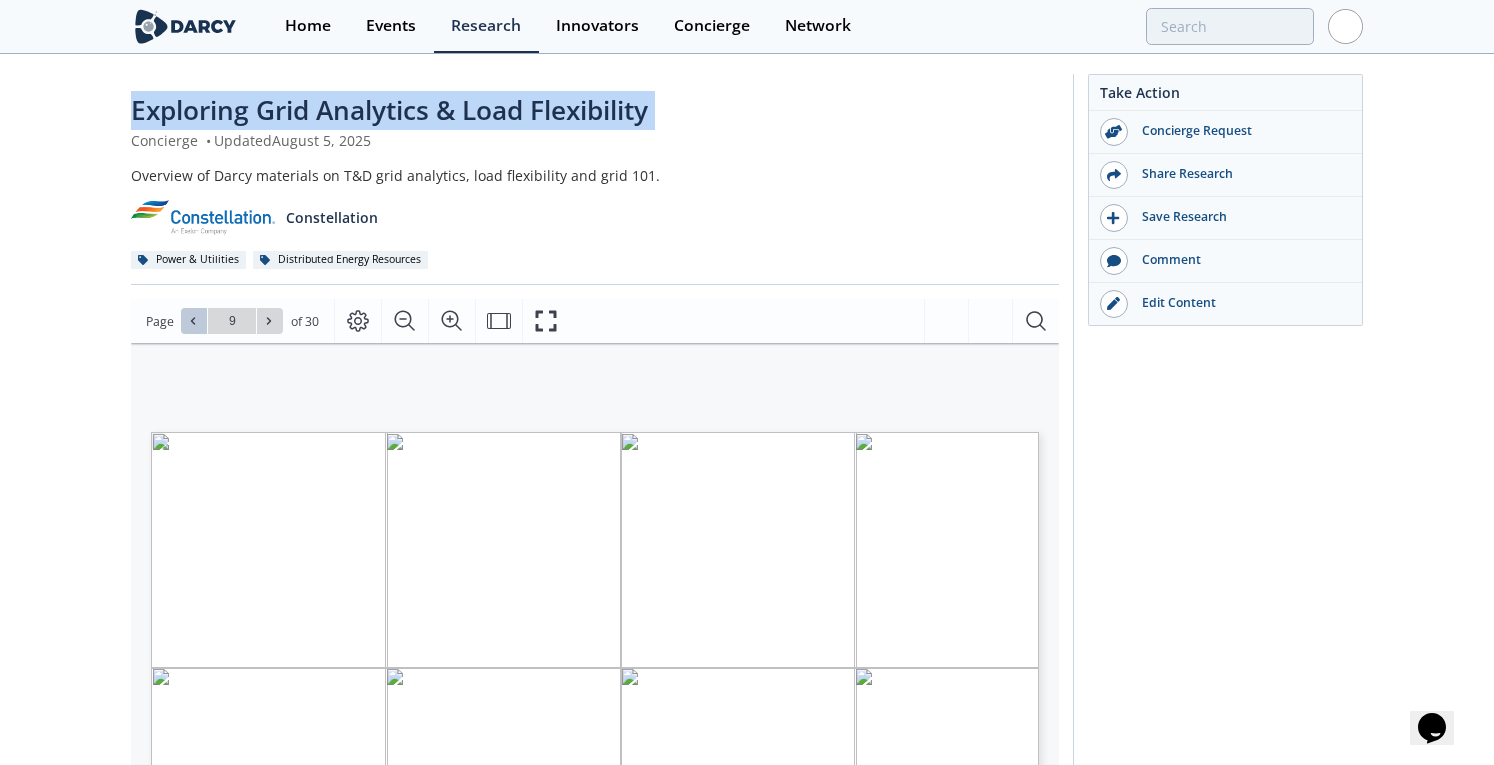 drag, startPoint x: 179, startPoint y: 321, endPoint x: 195, endPoint y: 318, distance: 16.27882 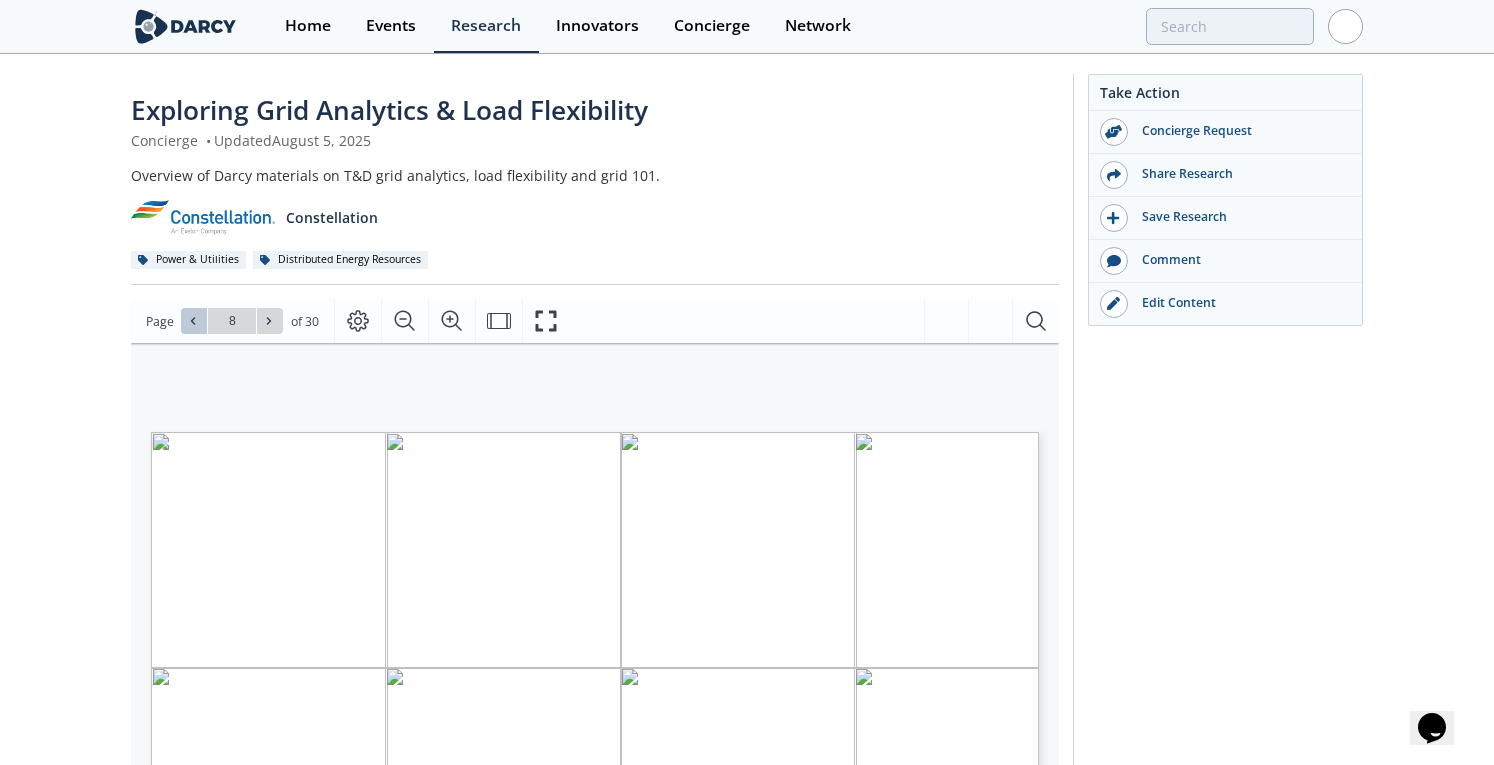 click at bounding box center [194, 321] 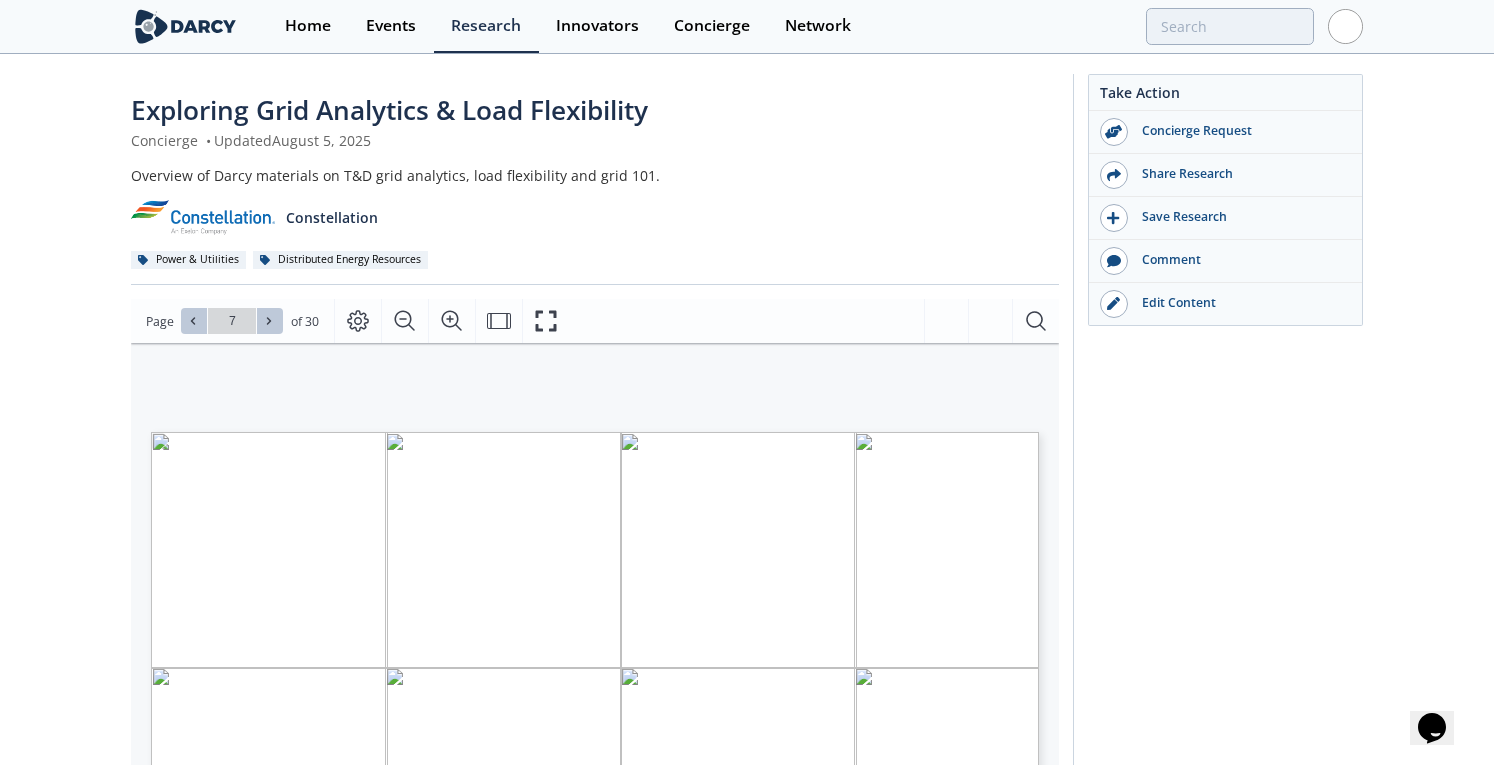 click 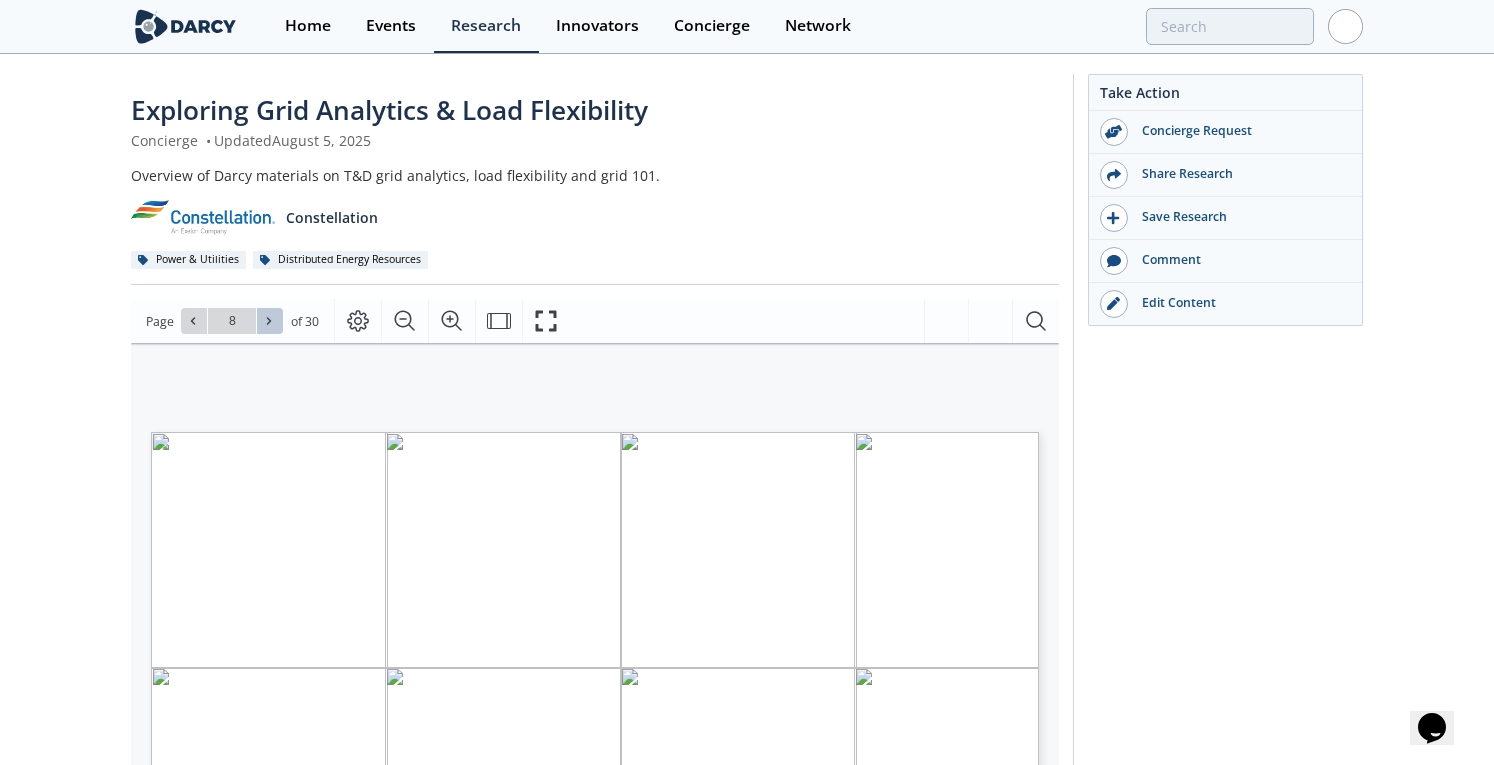 click at bounding box center (270, 321) 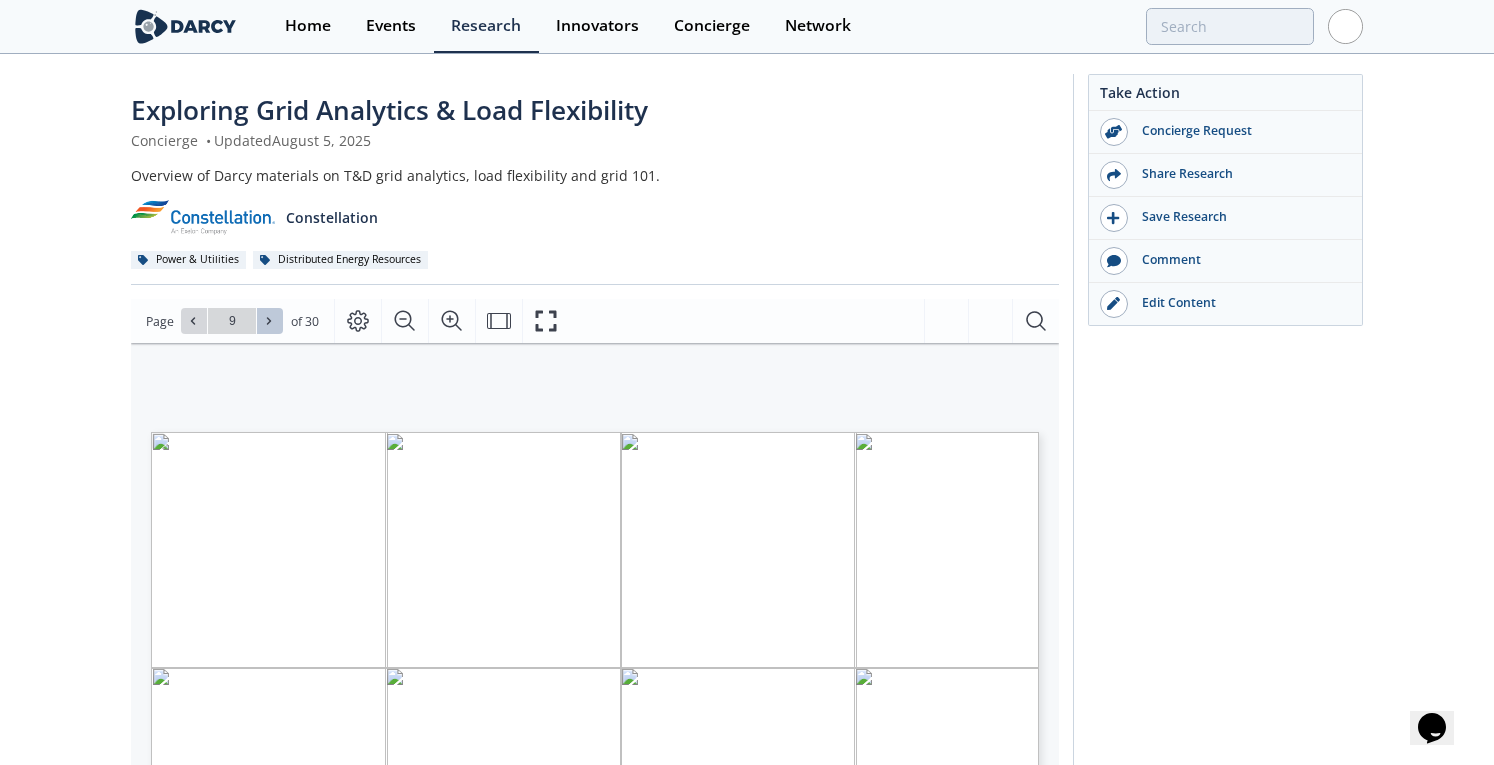 click 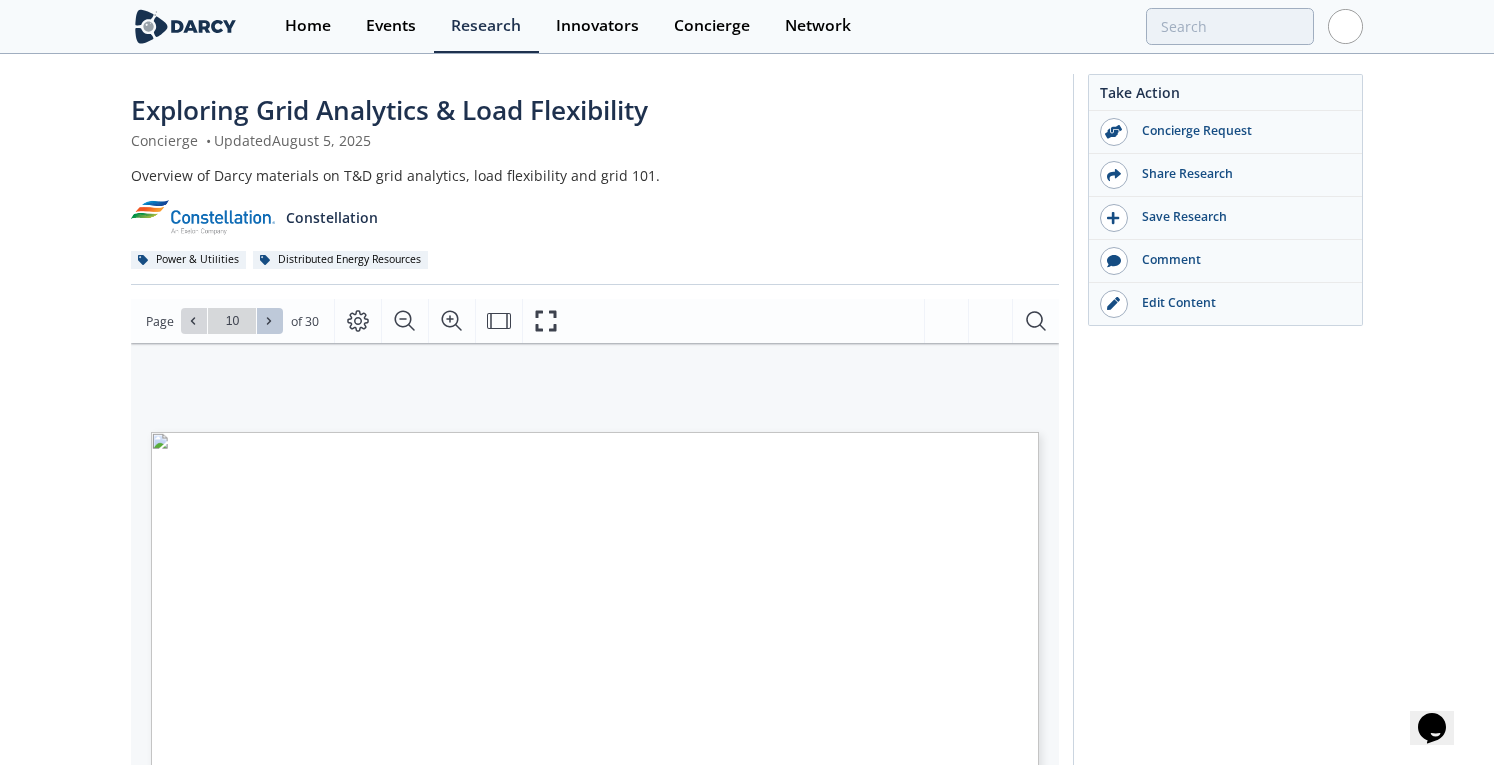 click 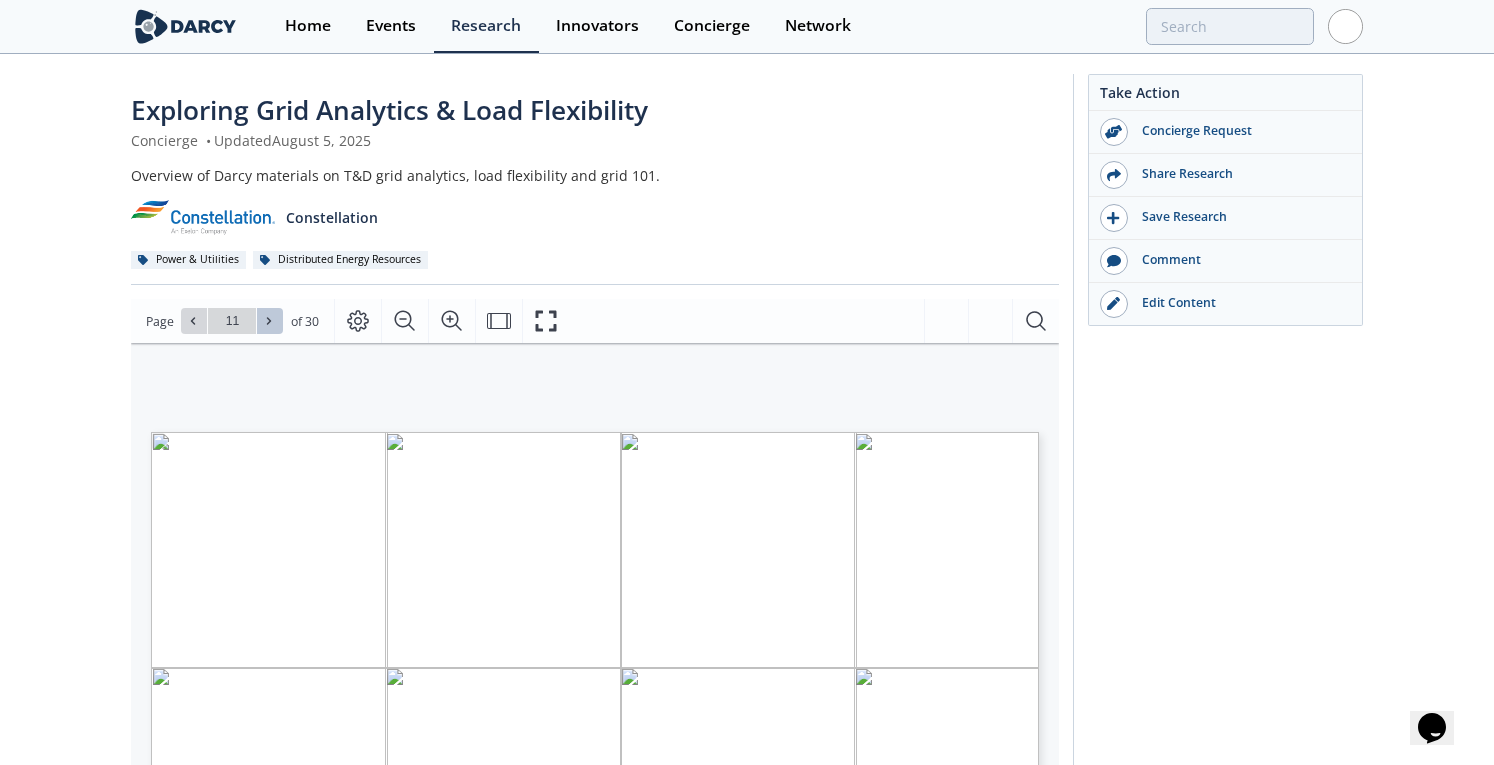 click 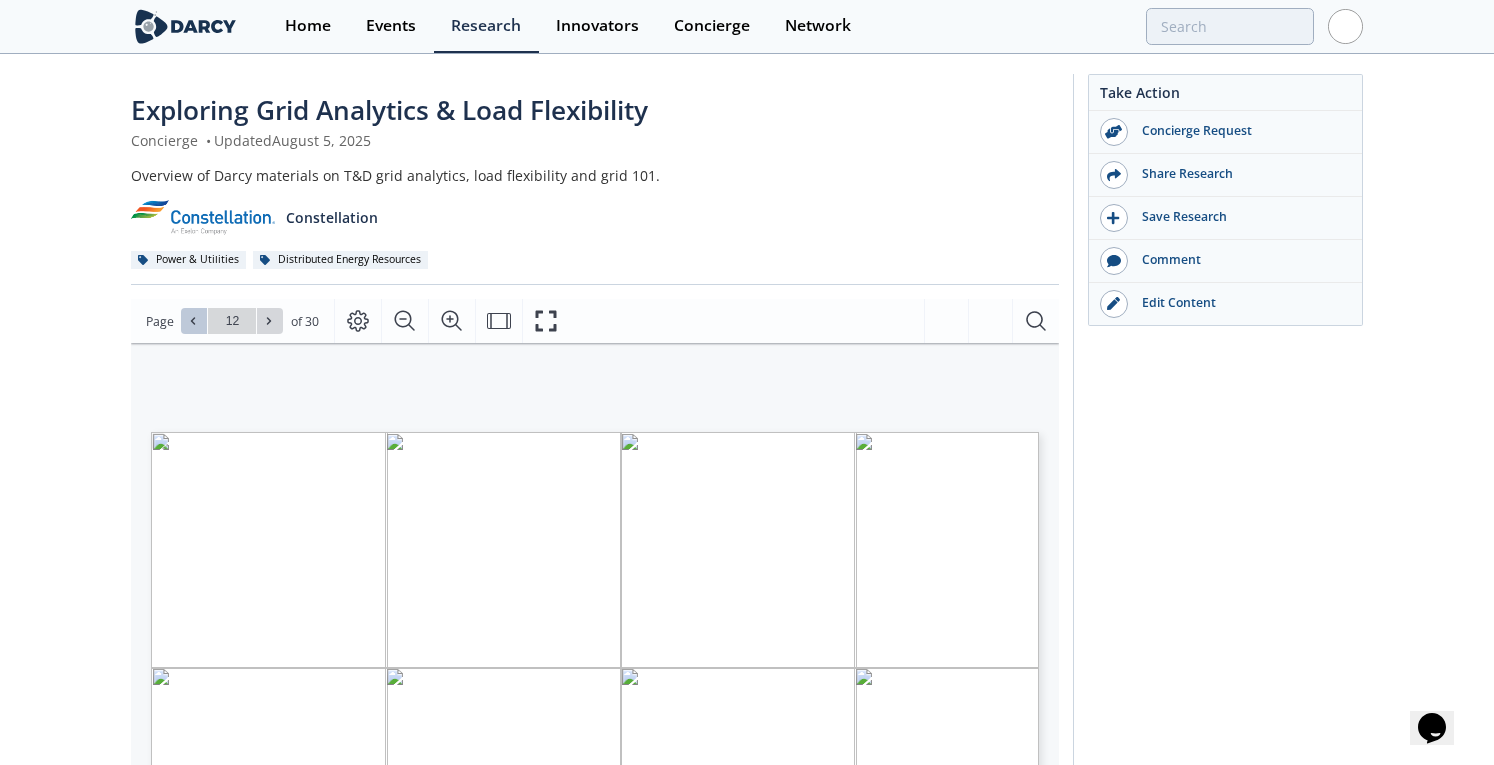 click 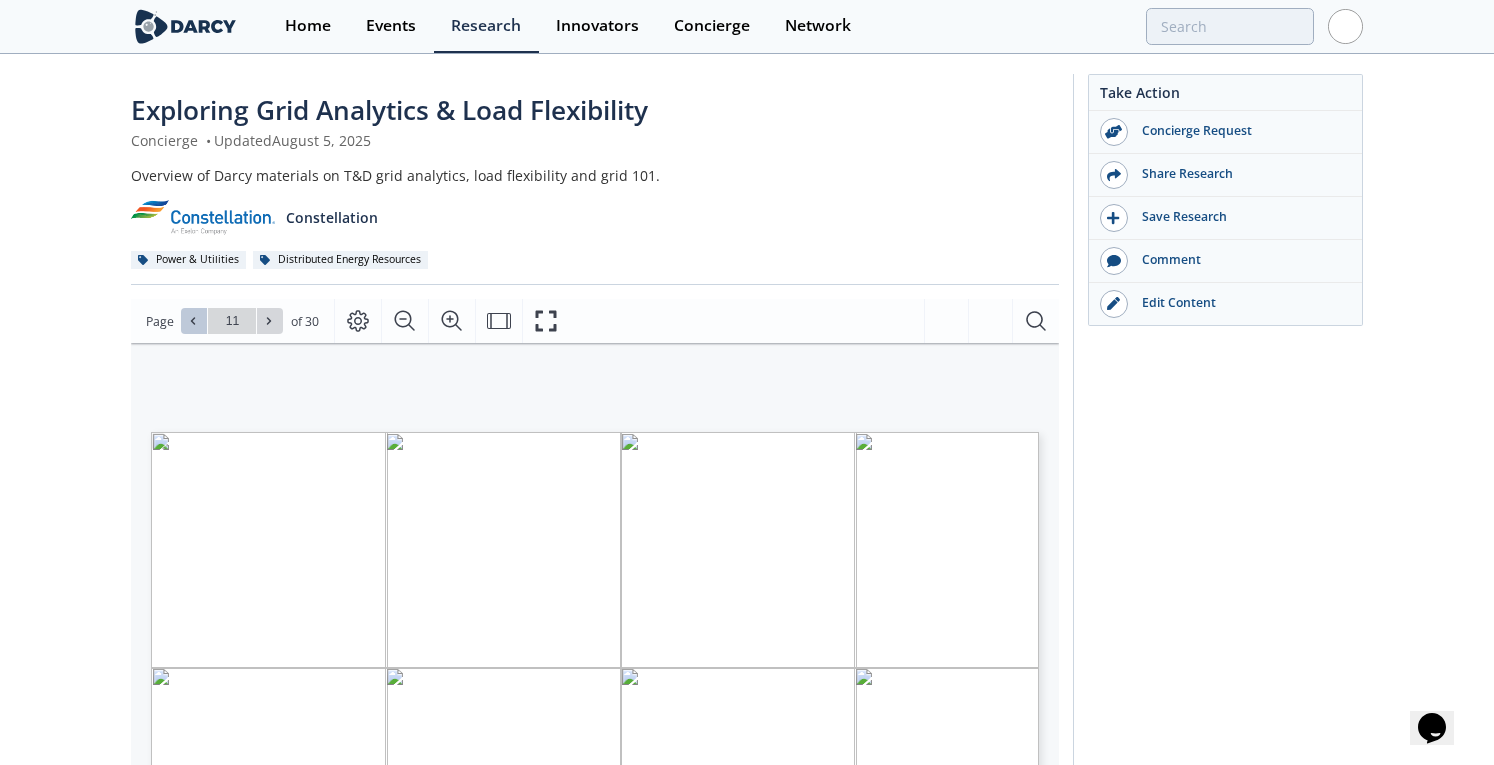 click at bounding box center (194, 321) 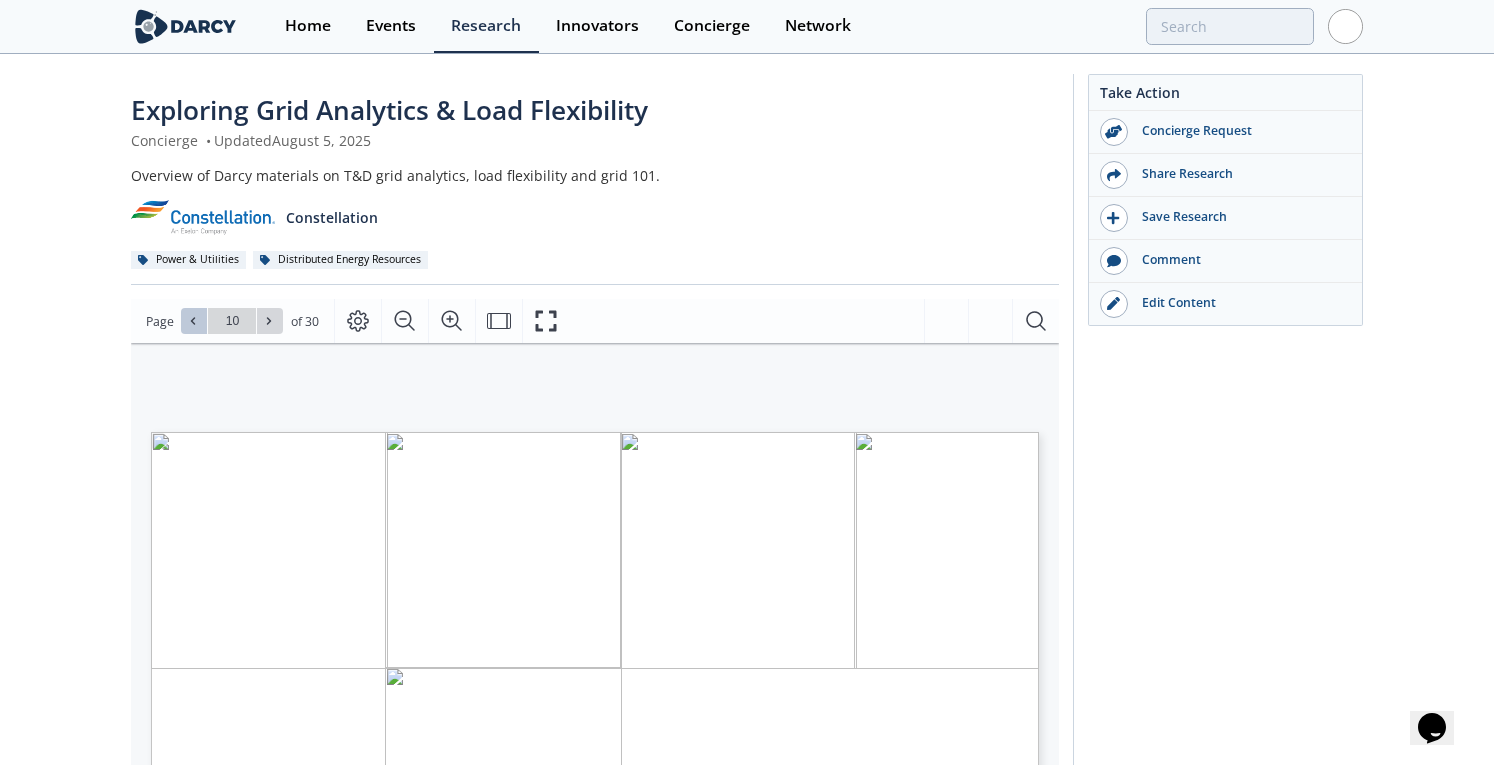 click at bounding box center [194, 321] 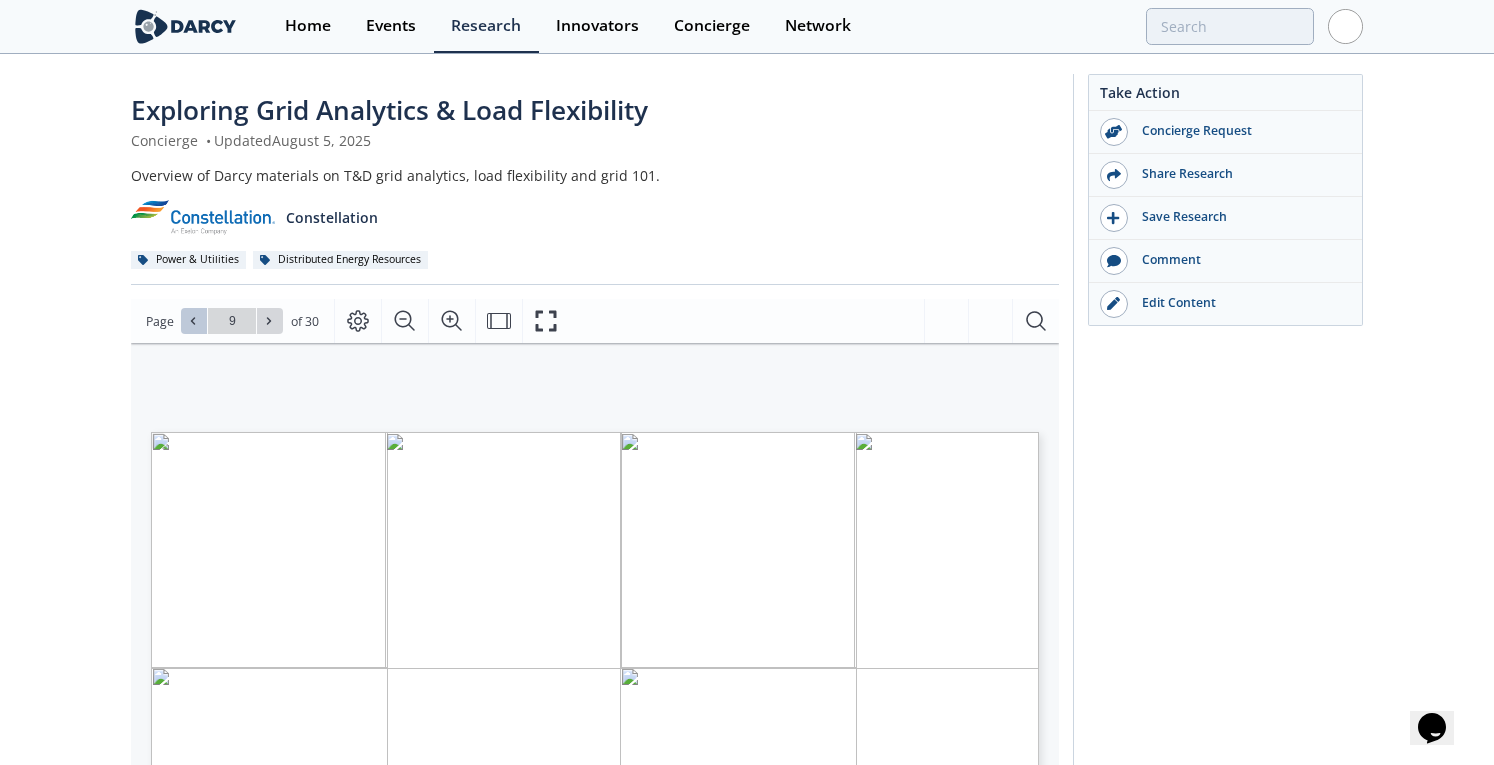 click at bounding box center [194, 321] 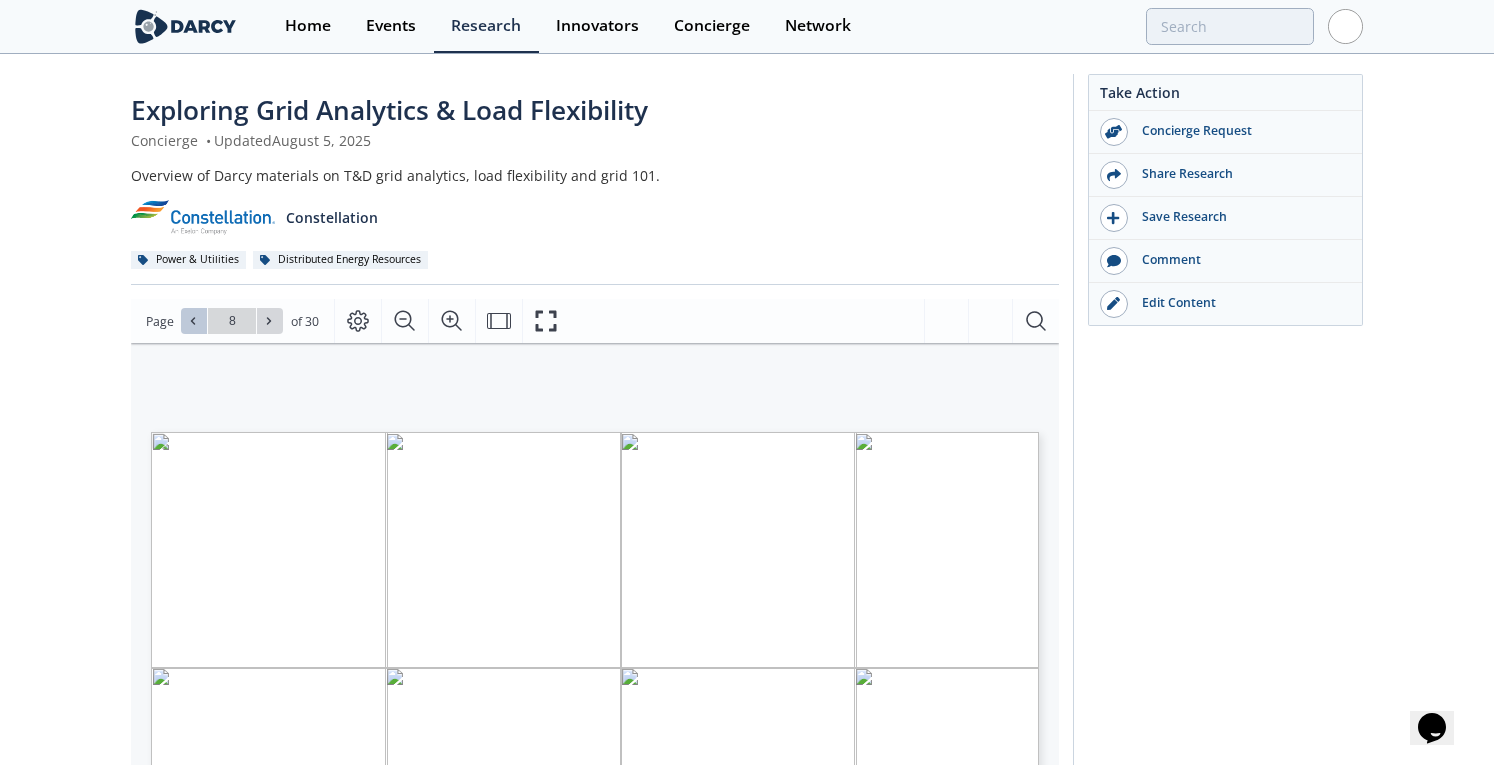 click at bounding box center (194, 321) 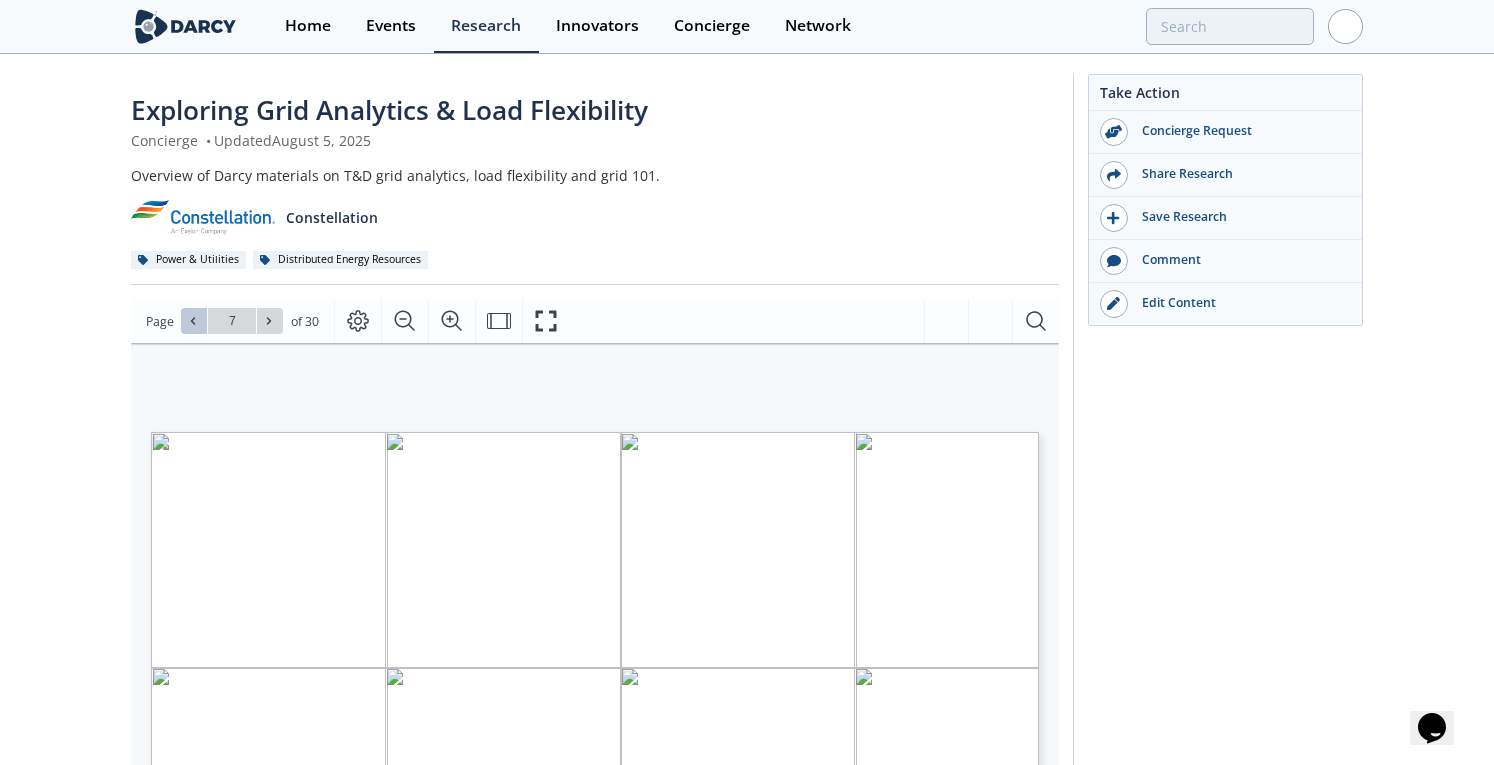 click at bounding box center (194, 321) 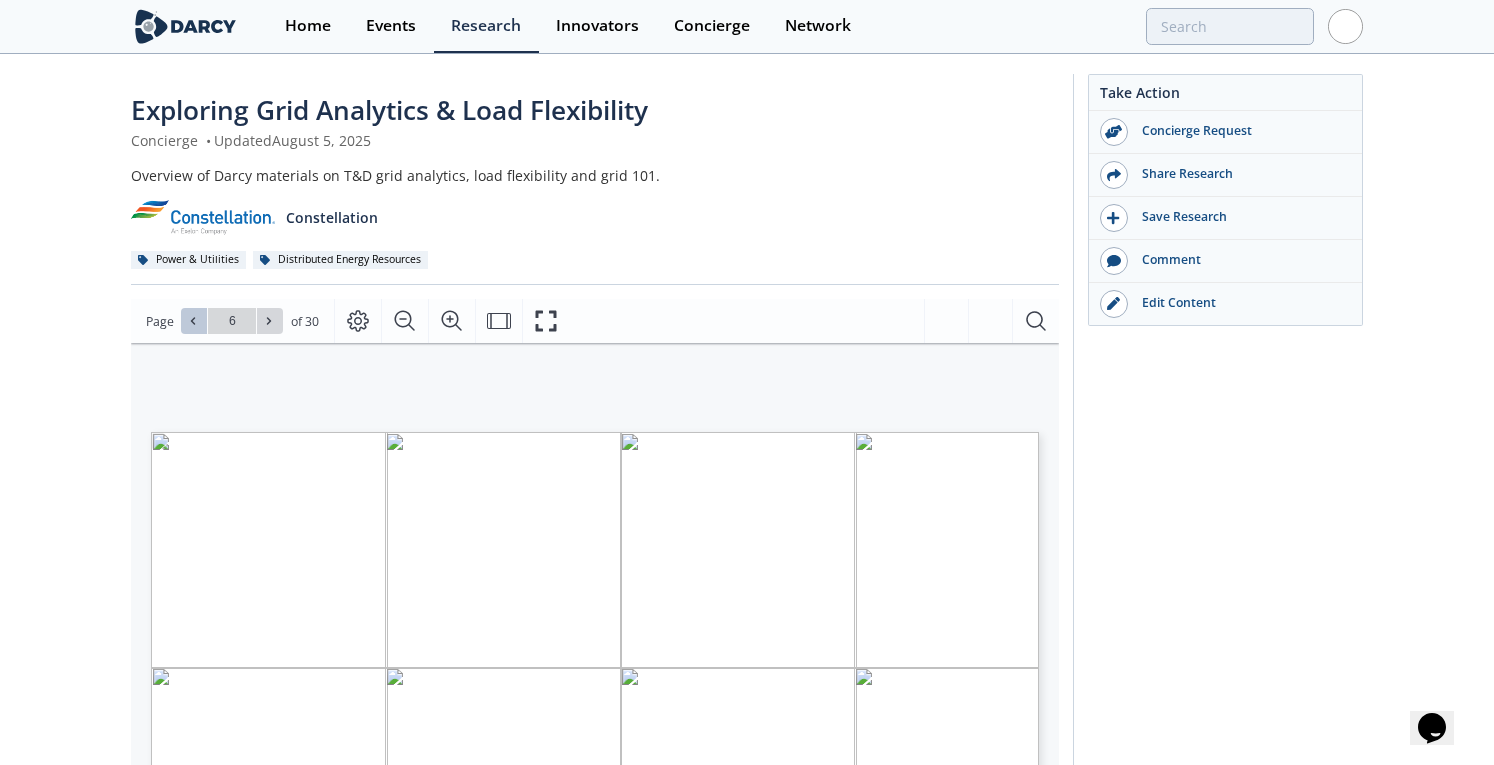 click at bounding box center [194, 321] 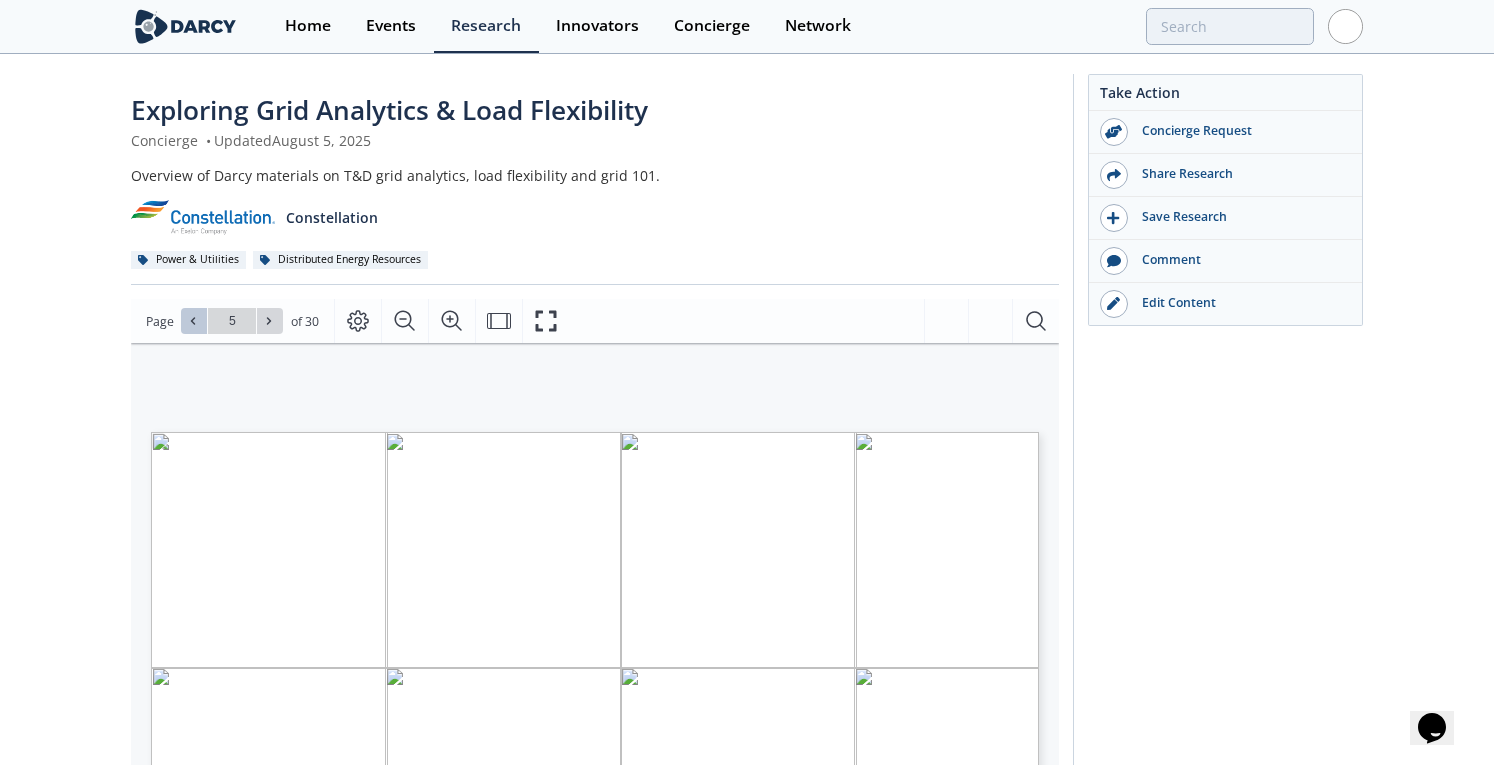 click at bounding box center [194, 321] 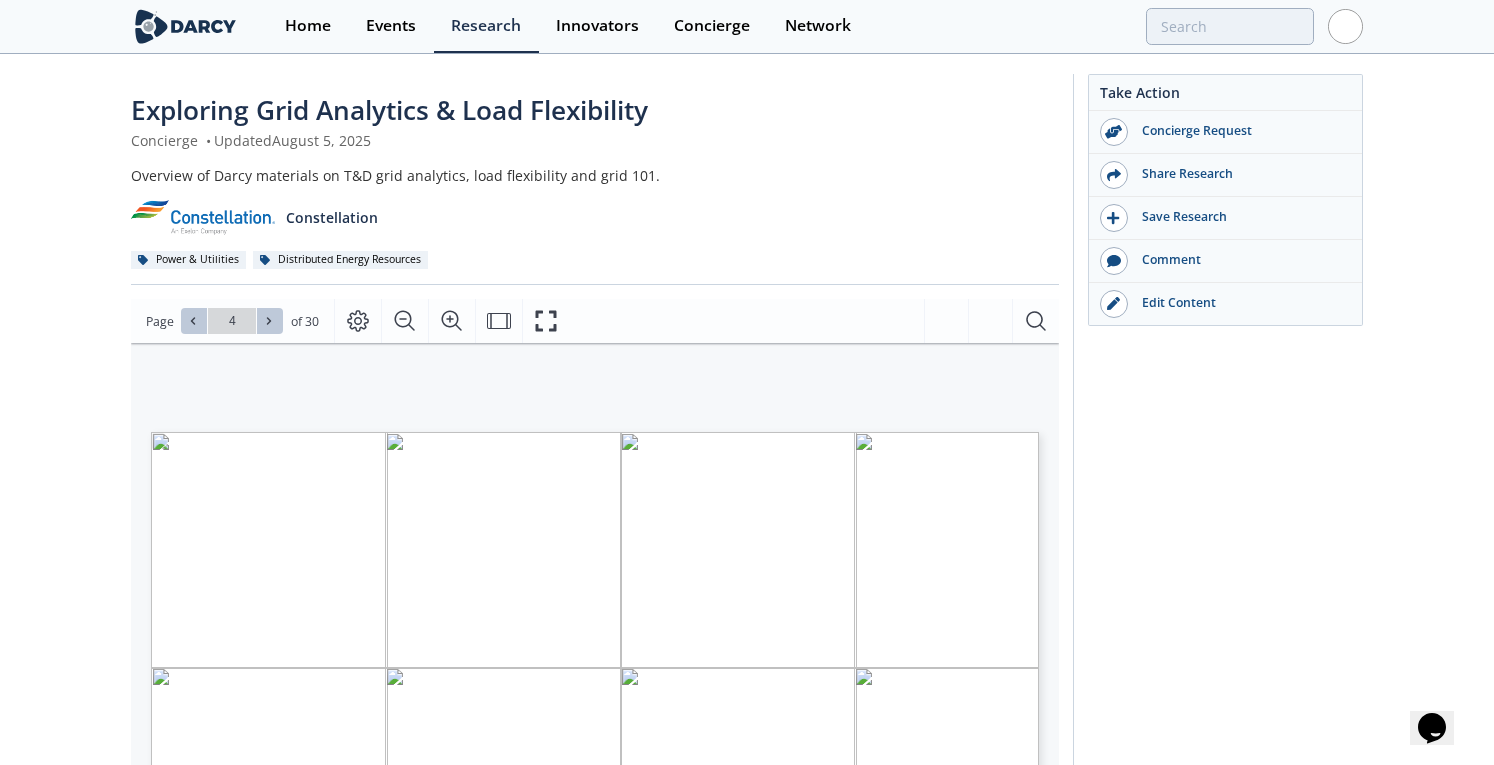 click 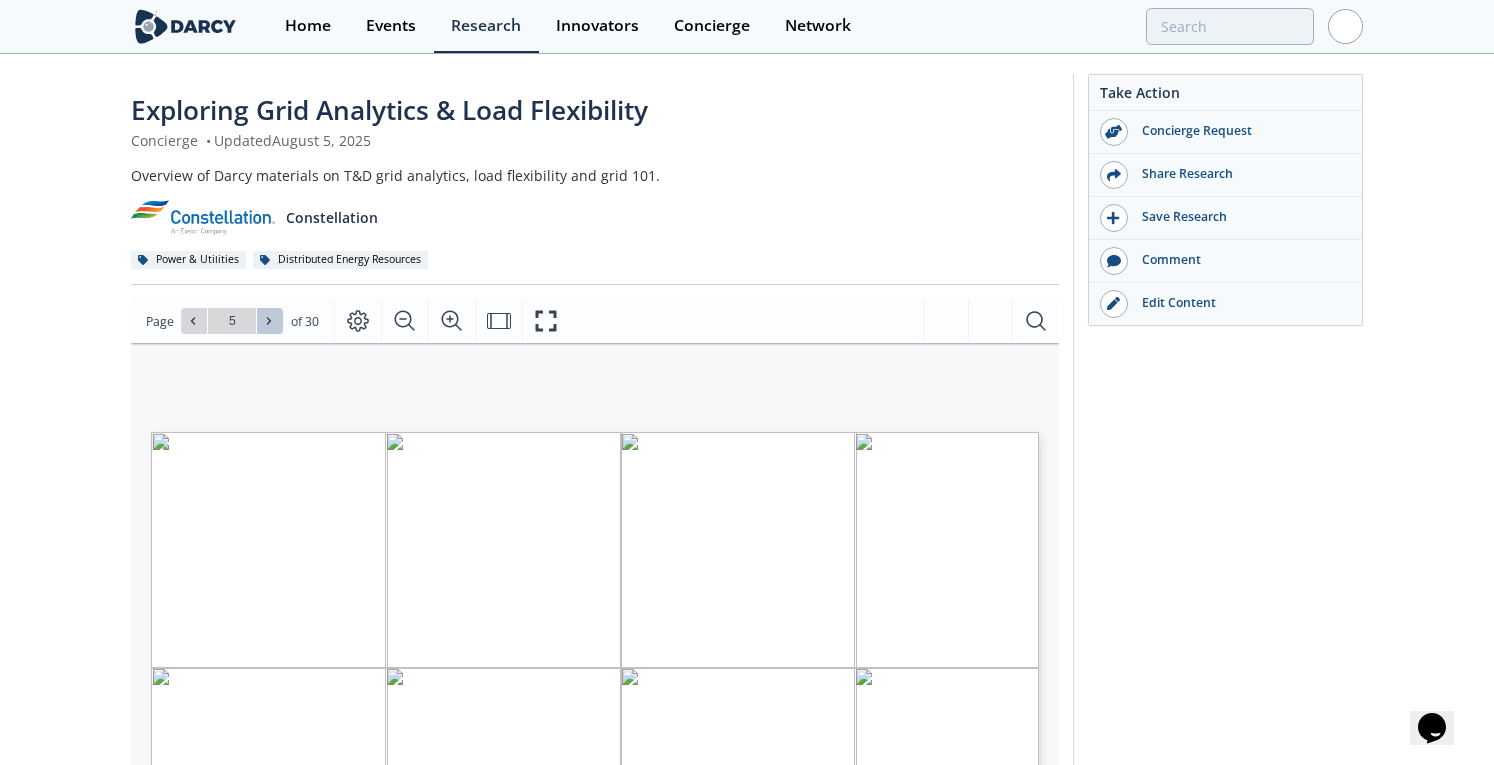 click at bounding box center (270, 321) 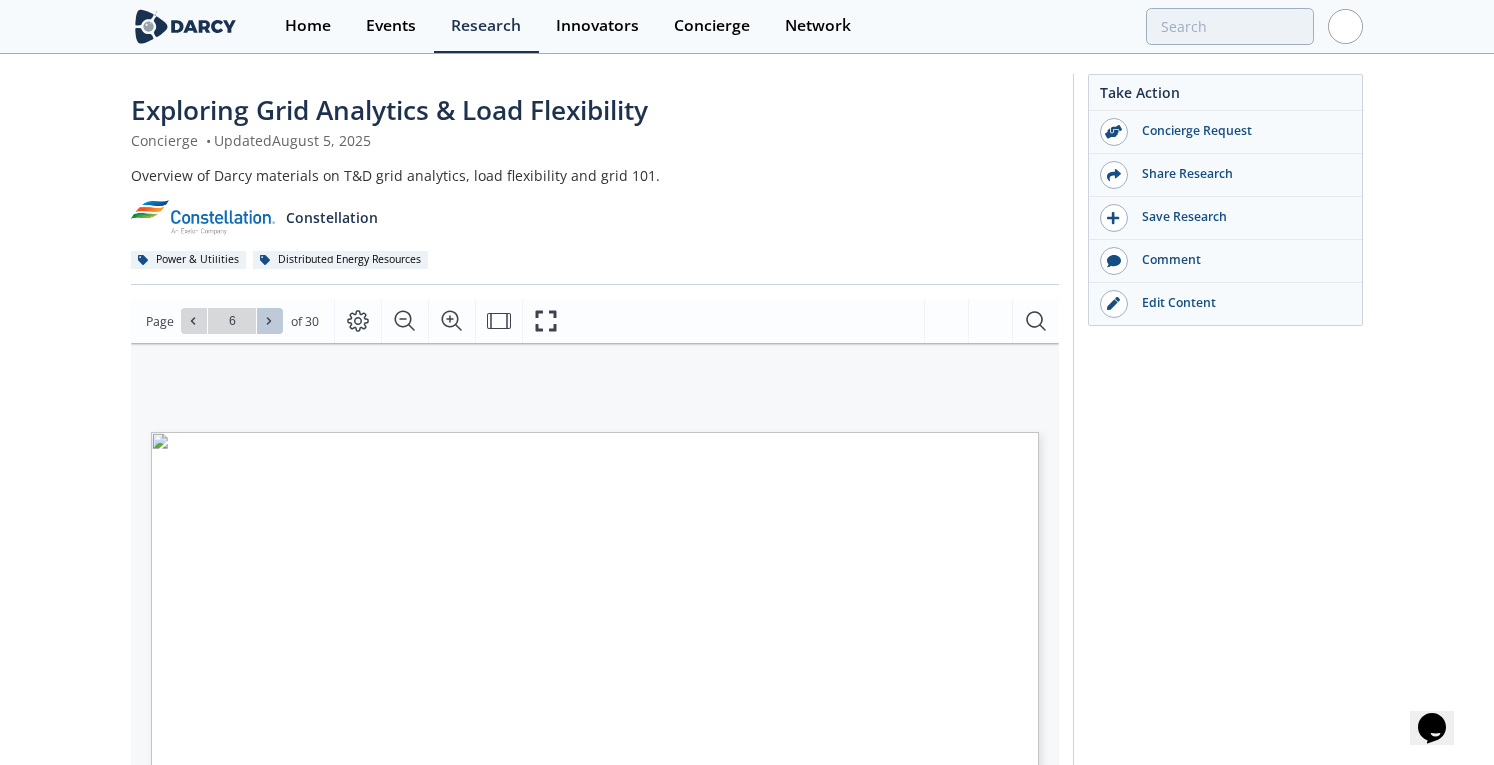 click at bounding box center (270, 321) 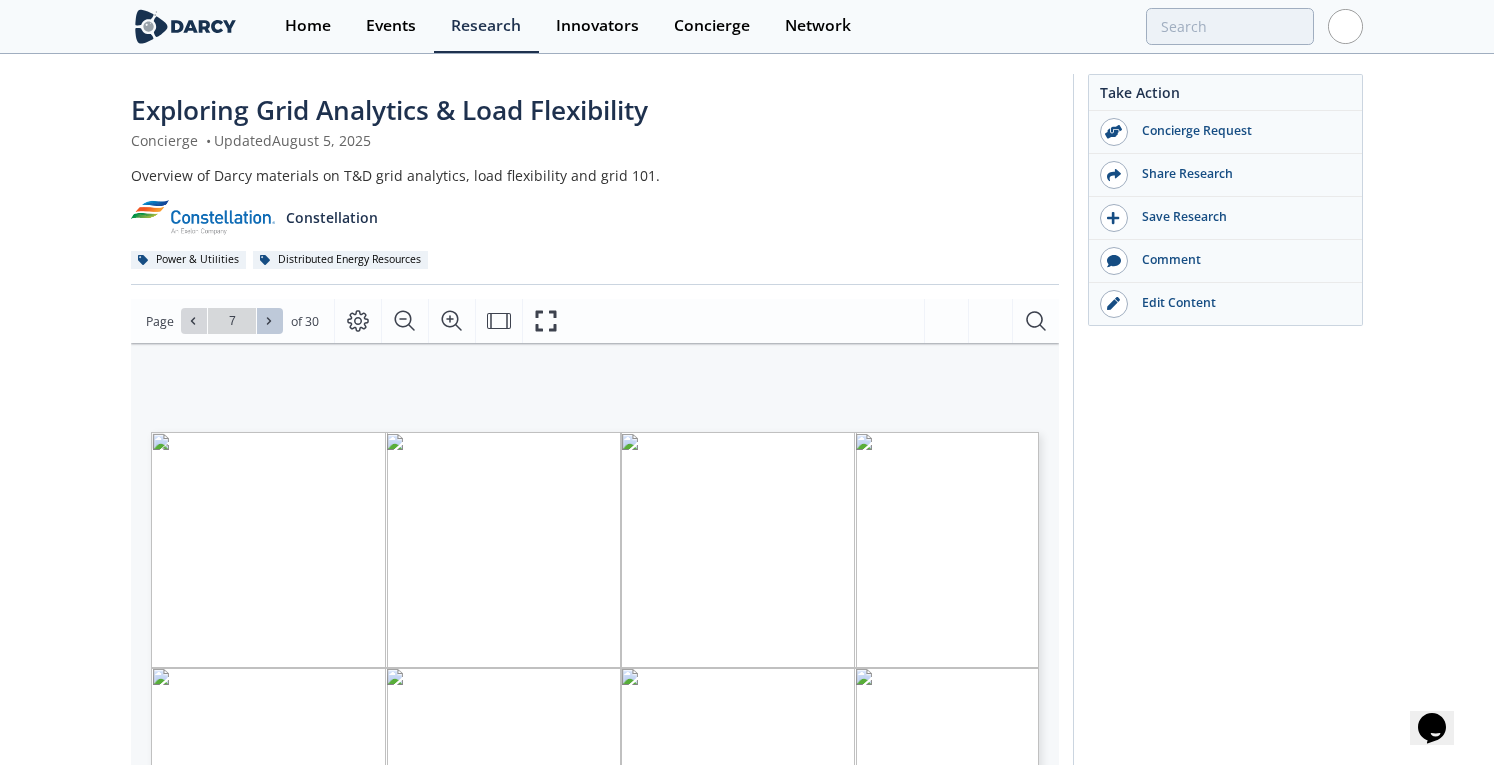 click at bounding box center (270, 321) 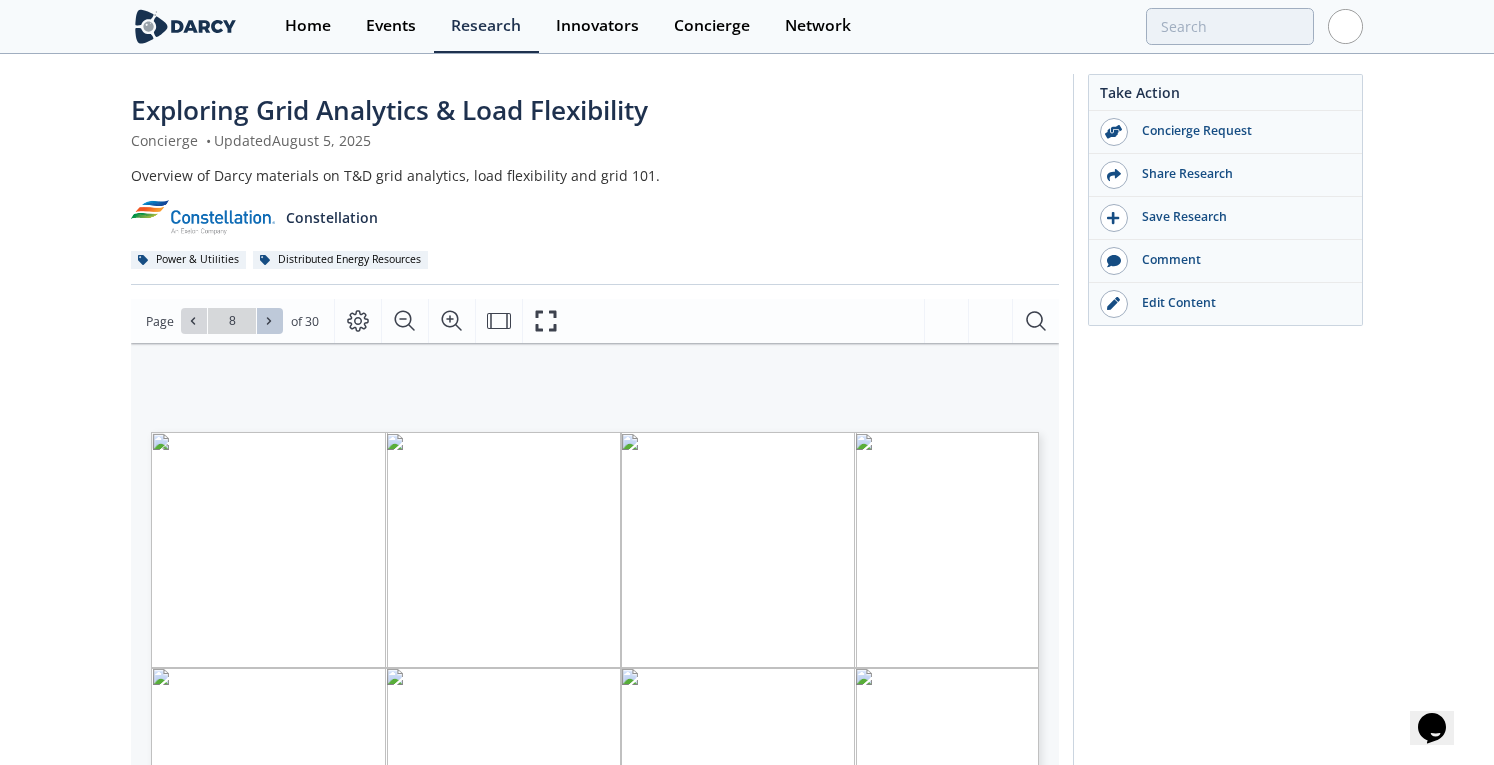 click at bounding box center (270, 321) 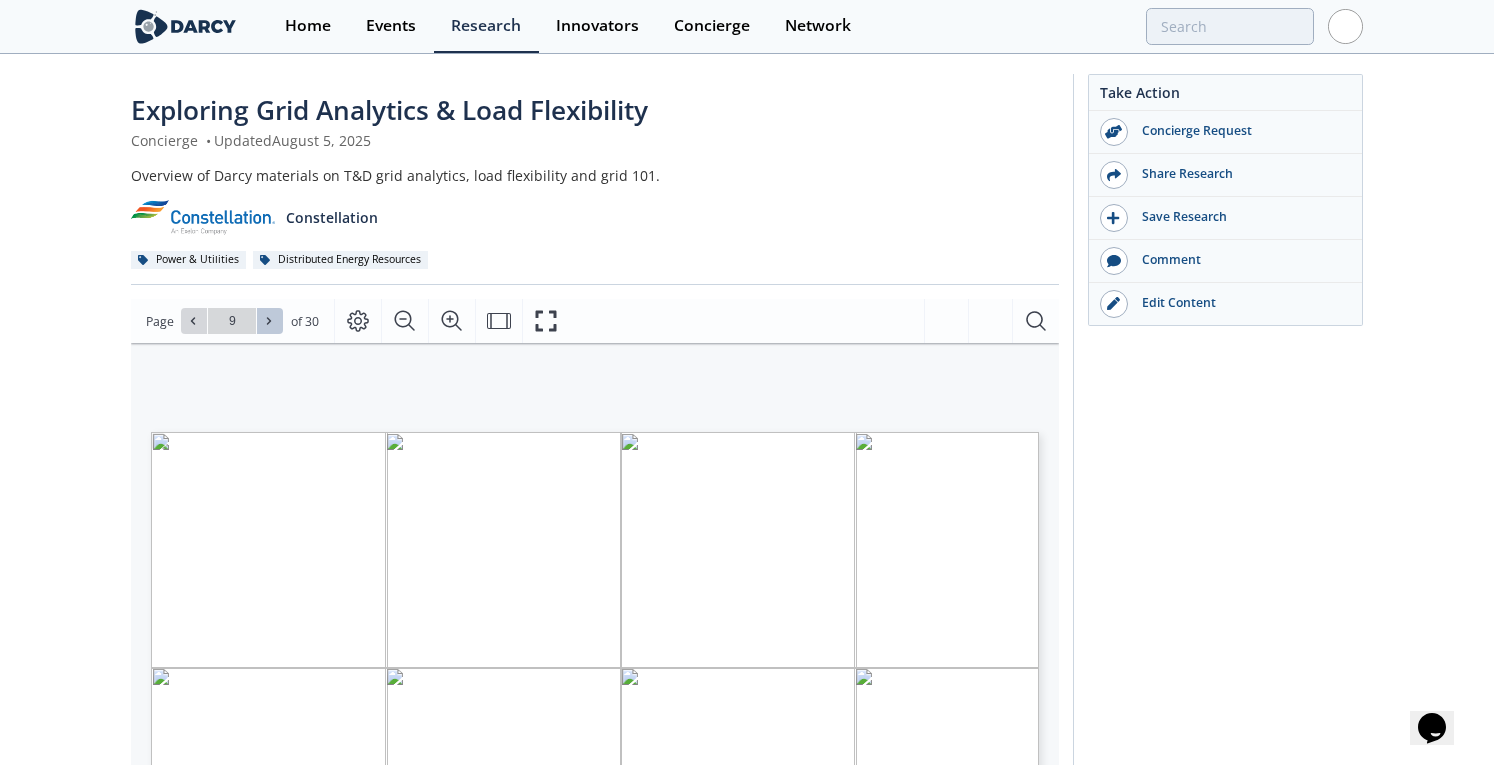 click at bounding box center (270, 321) 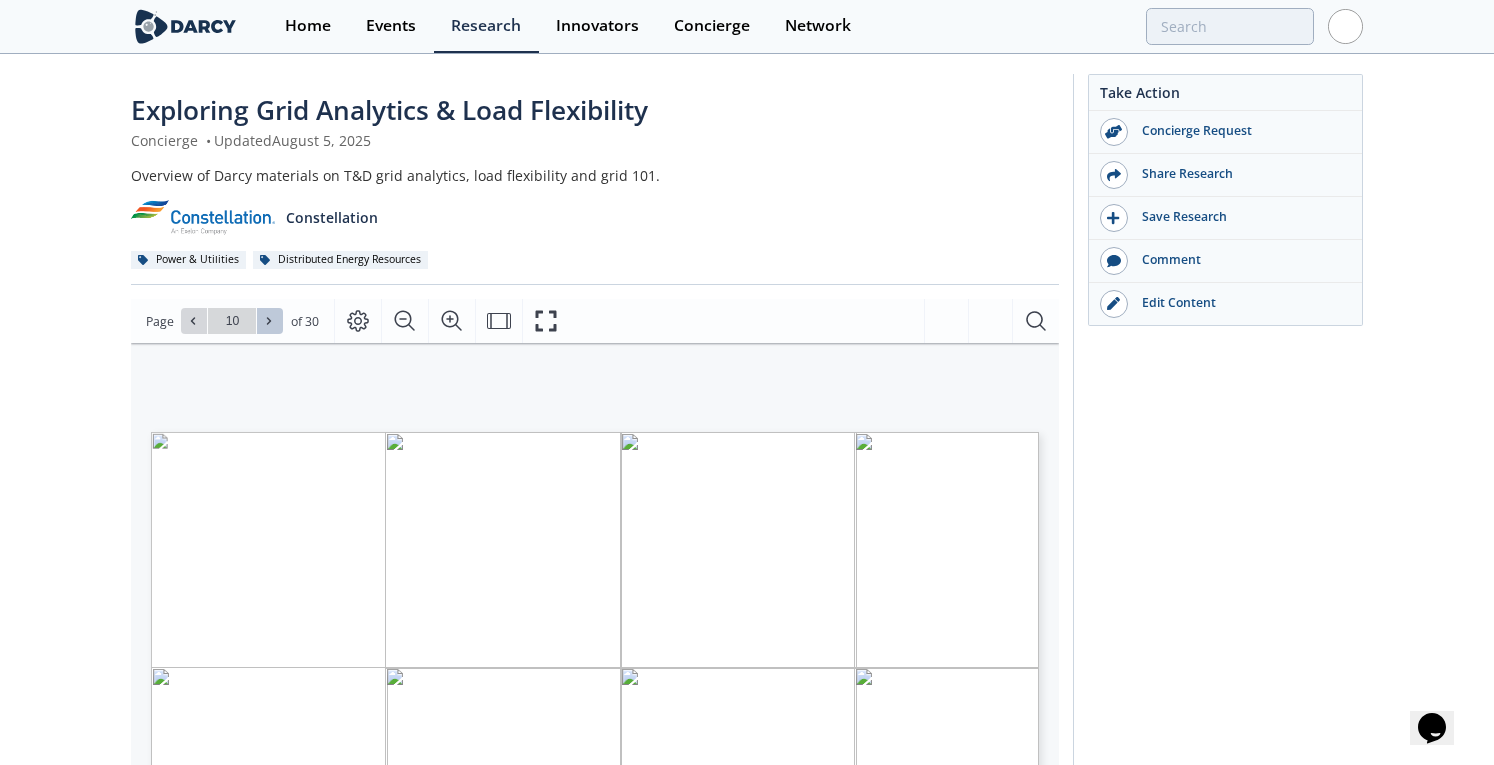 click at bounding box center (270, 321) 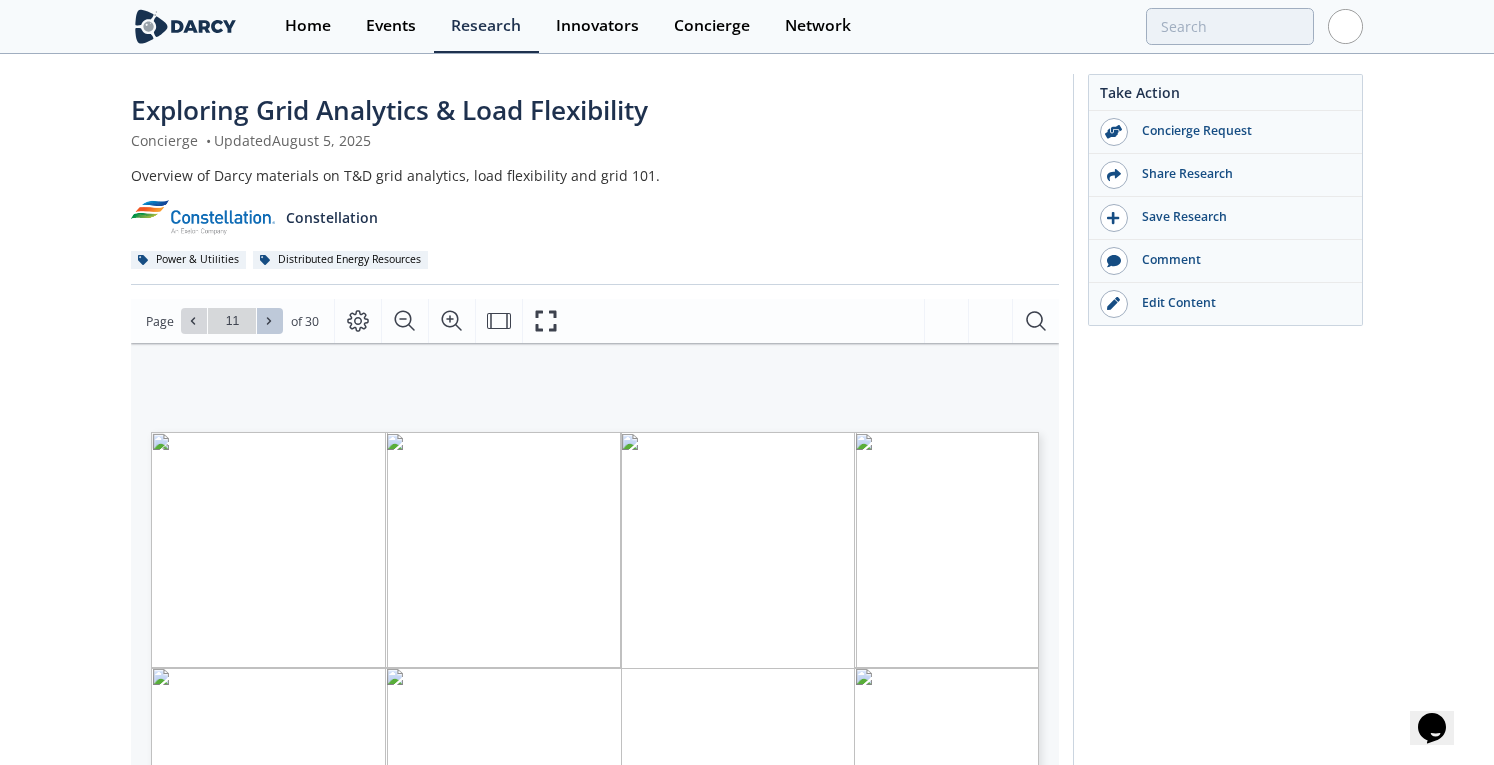 click at bounding box center [270, 321] 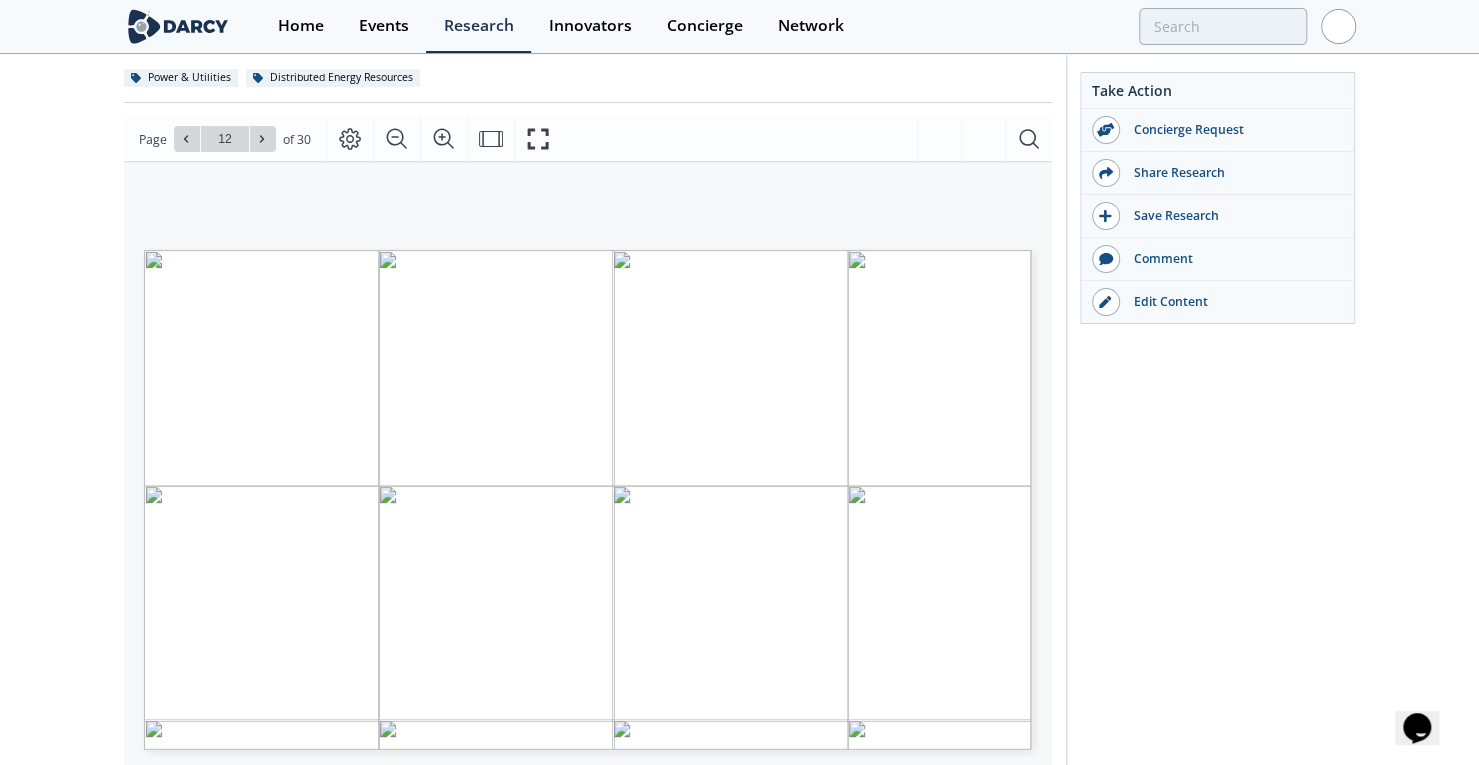 drag, startPoint x: 60, startPoint y: 391, endPoint x: 46, endPoint y: 517, distance: 126.77539 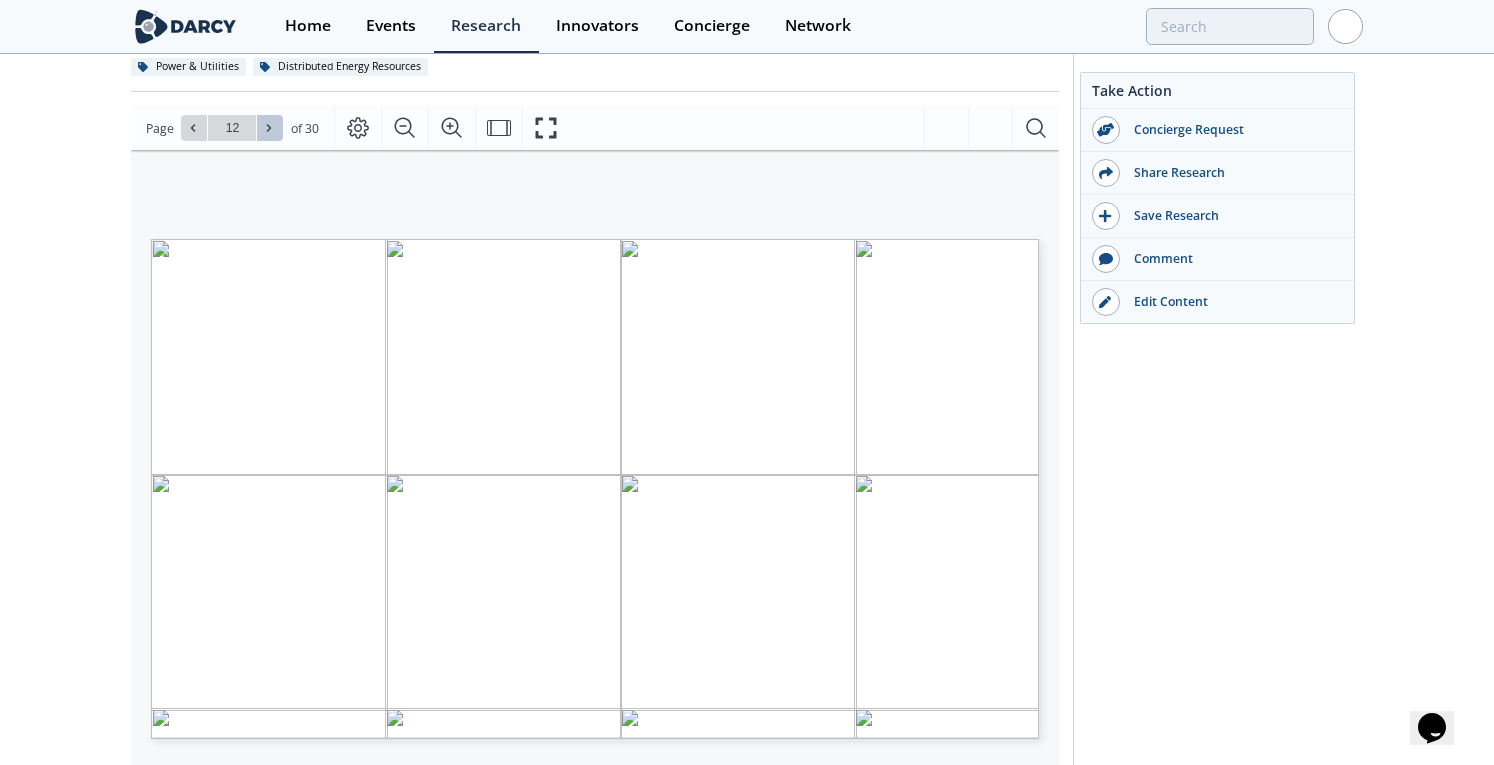 click 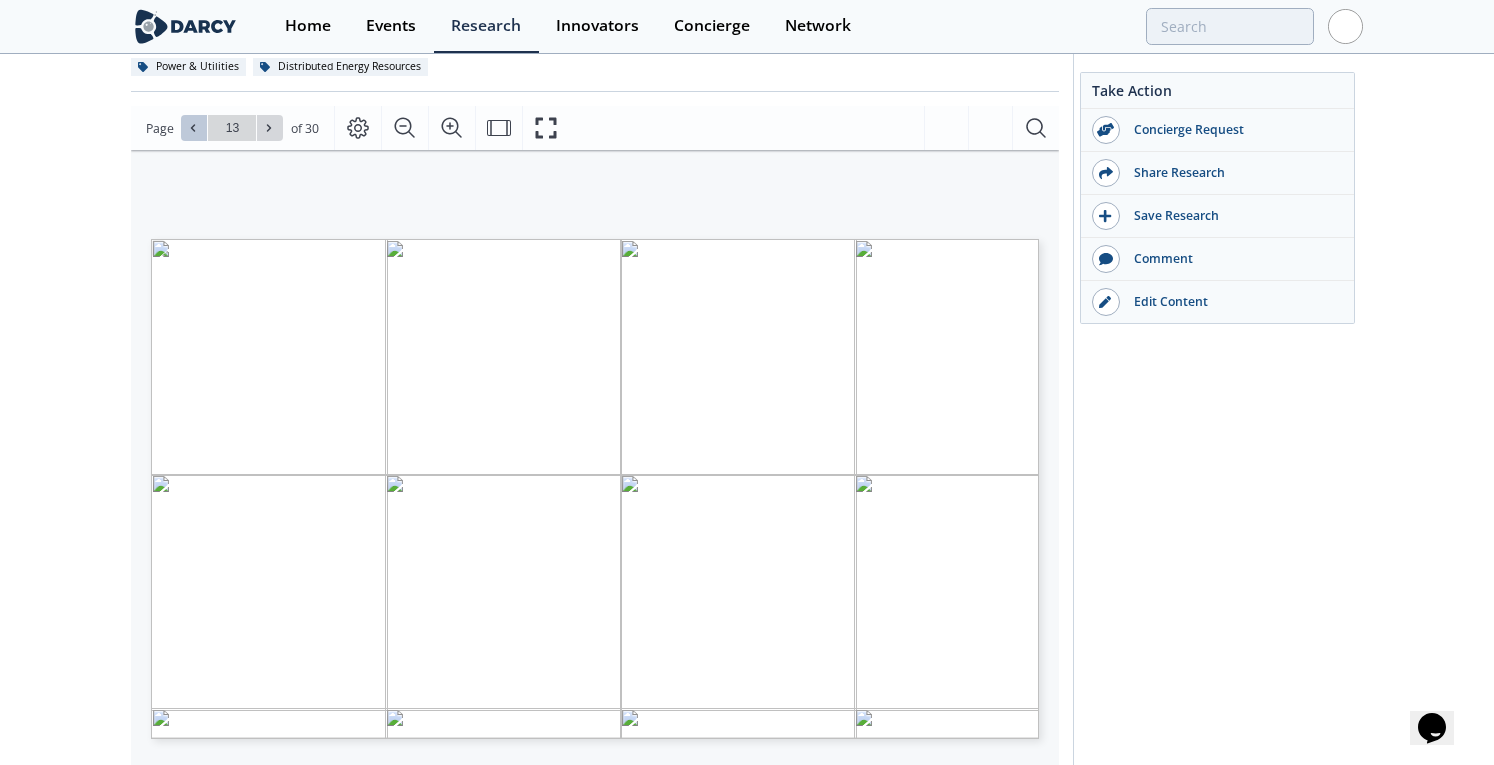 click at bounding box center (194, 128) 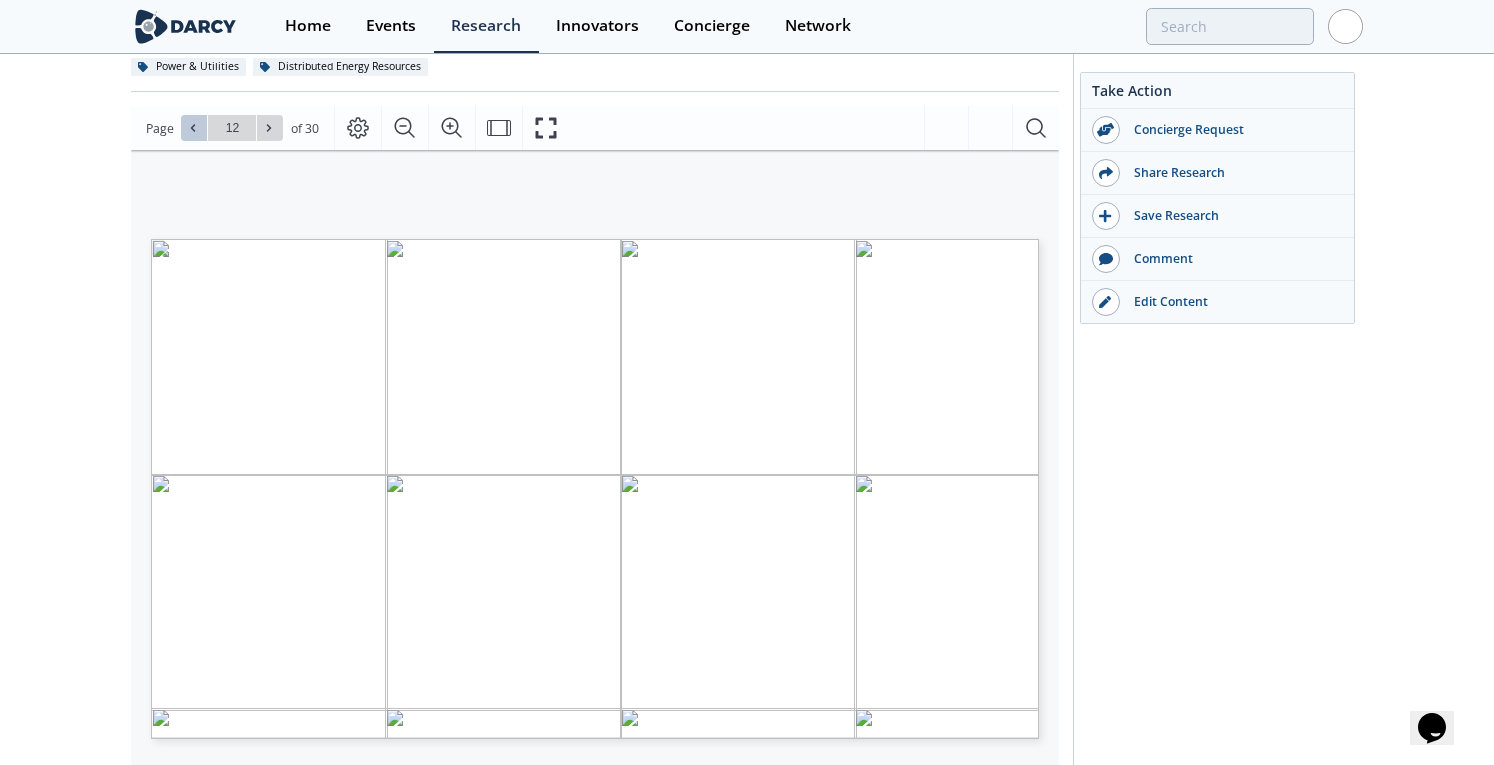 click at bounding box center (194, 128) 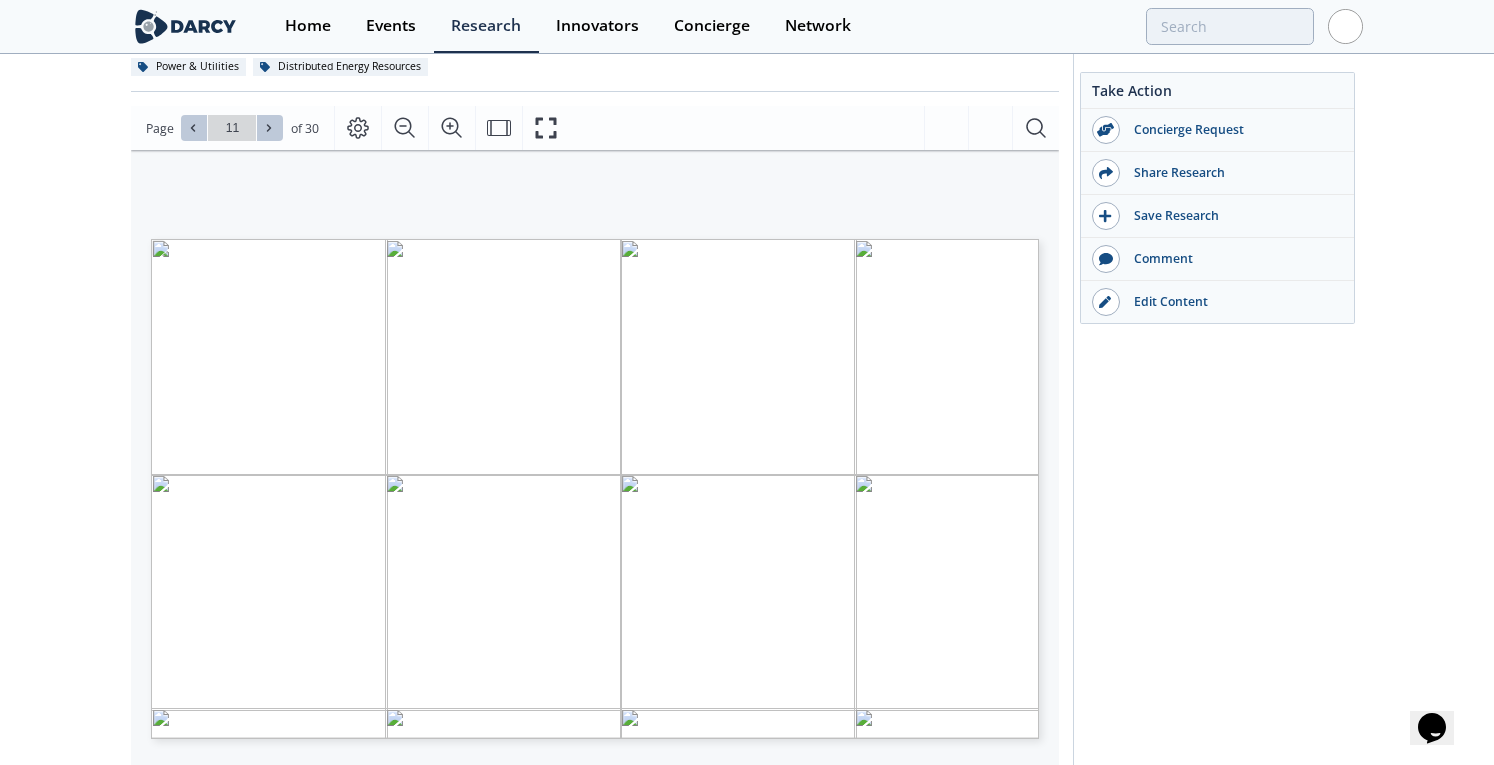 click 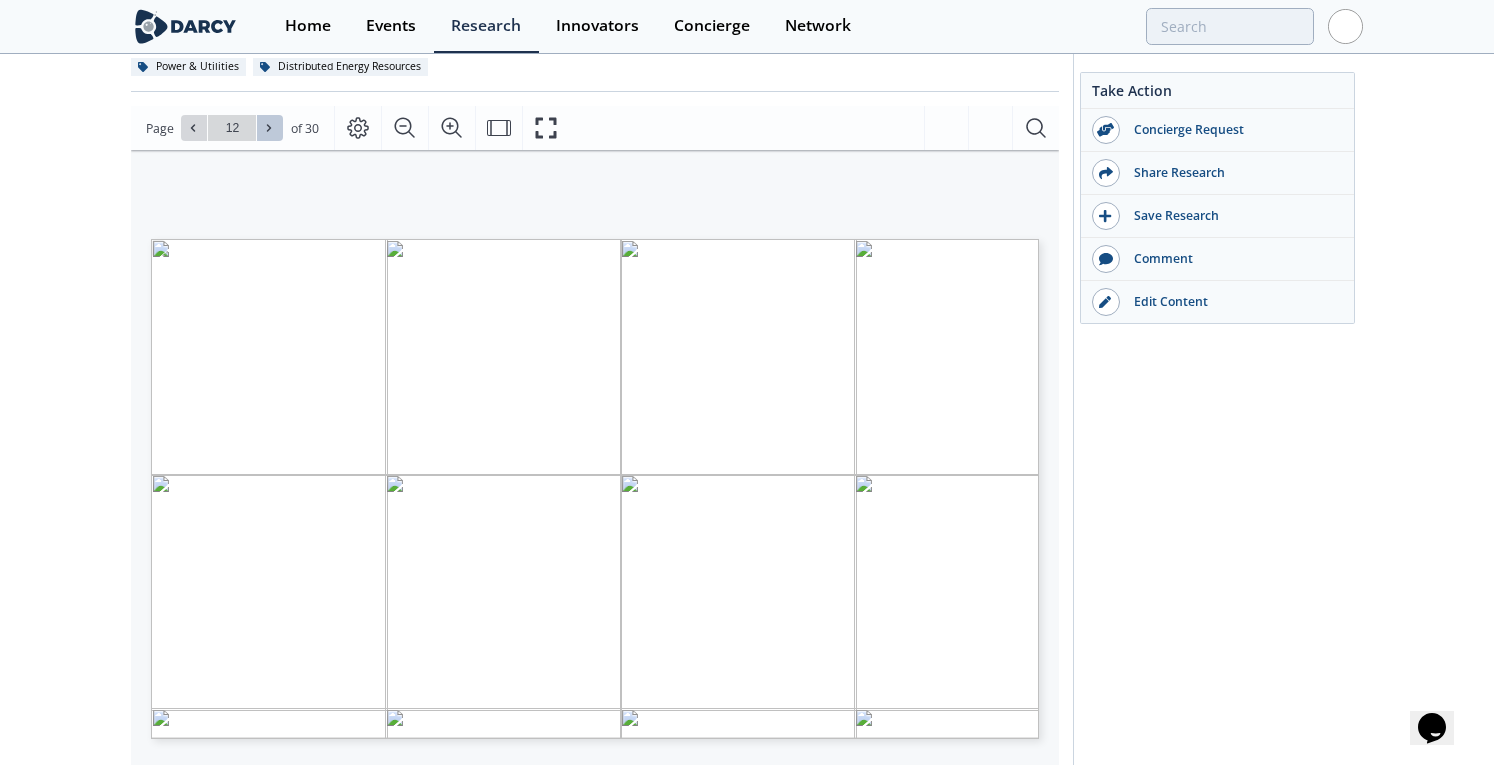 click 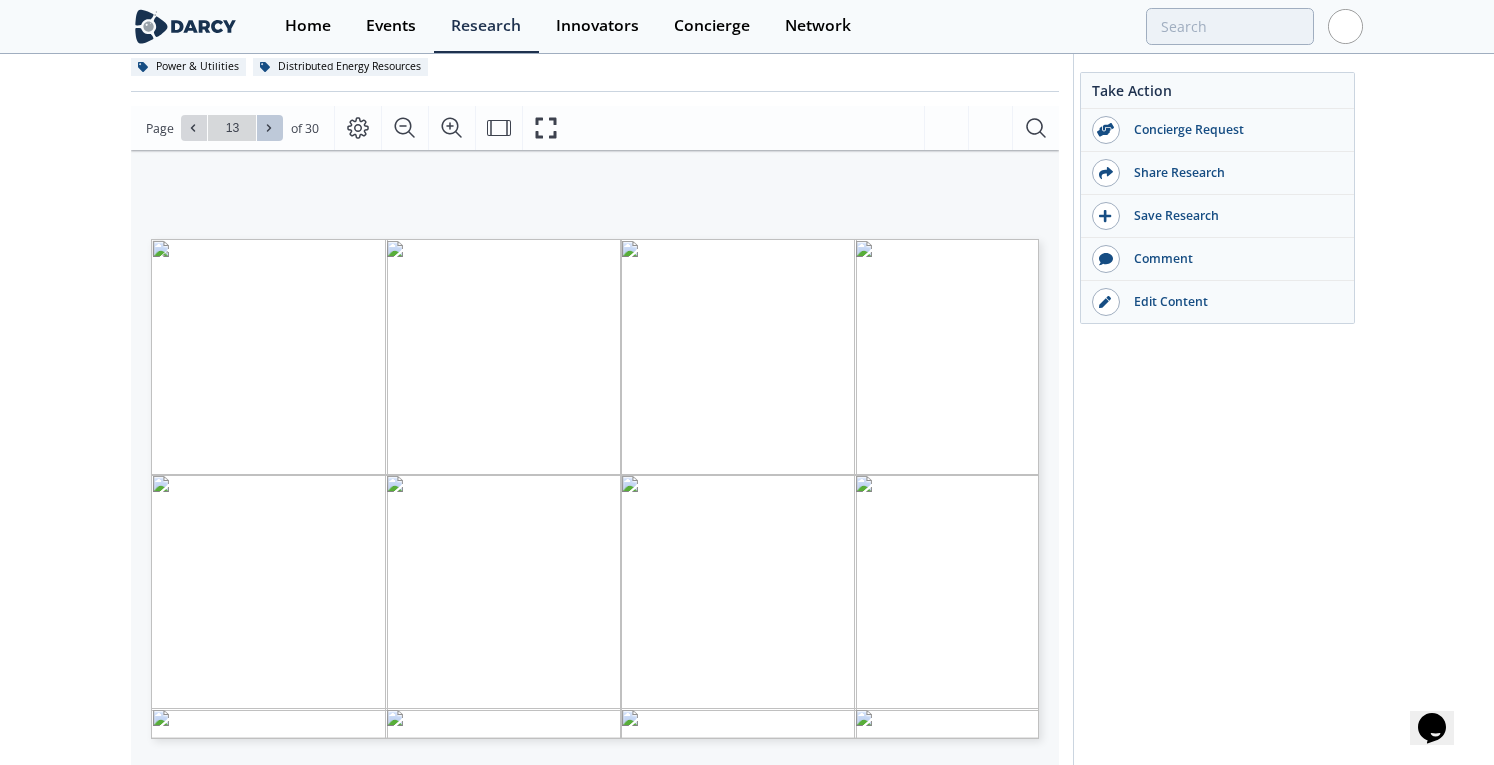 click at bounding box center (270, 128) 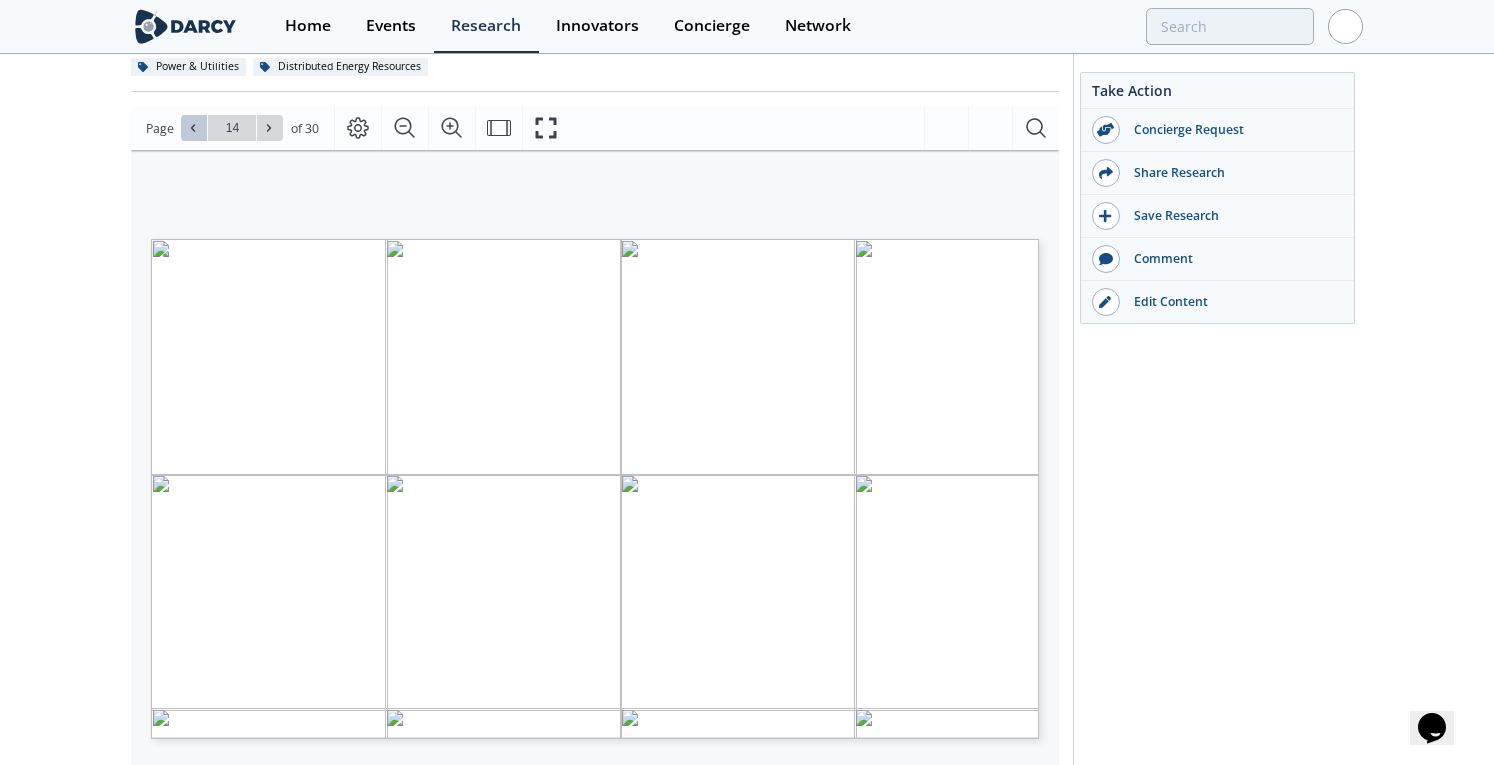 click 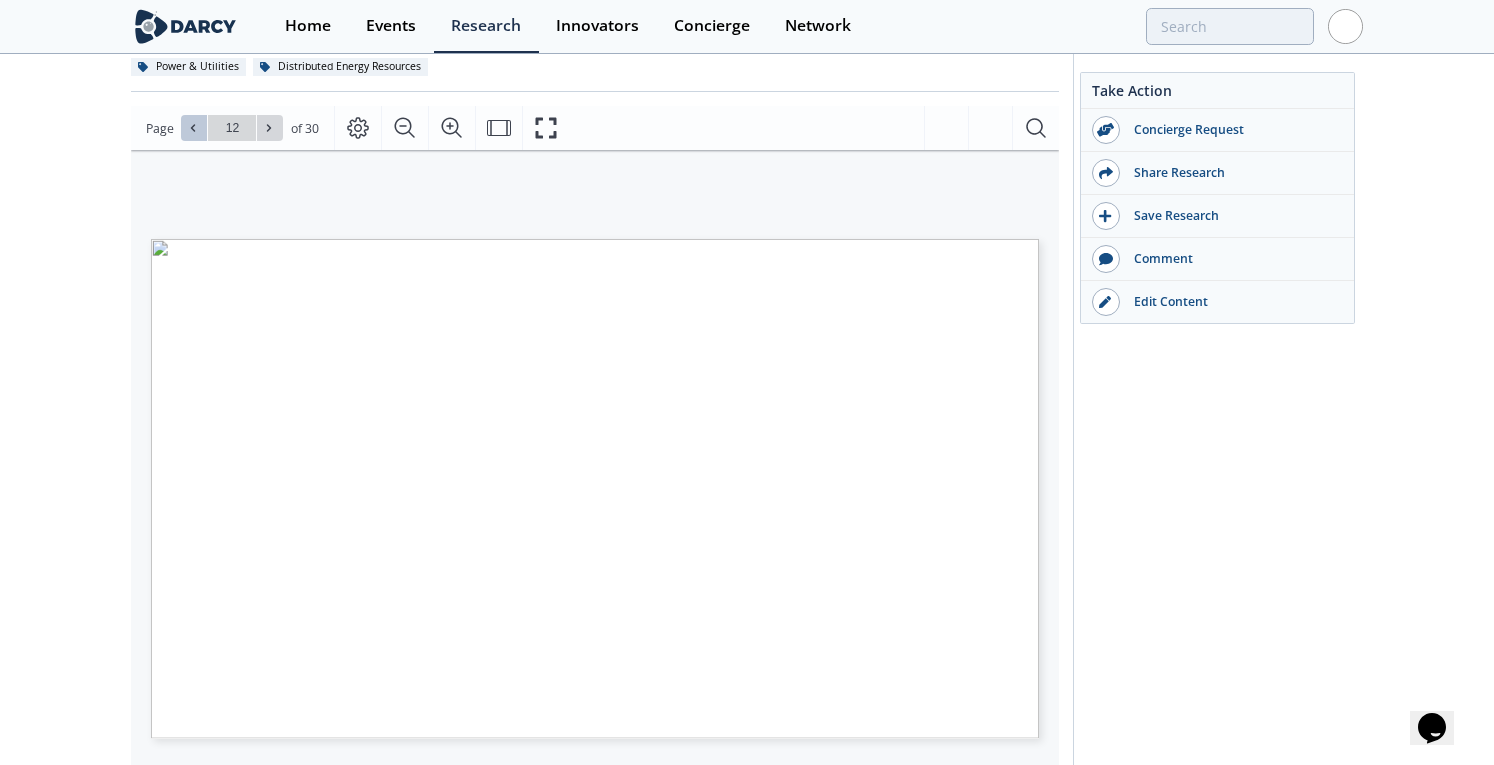 click 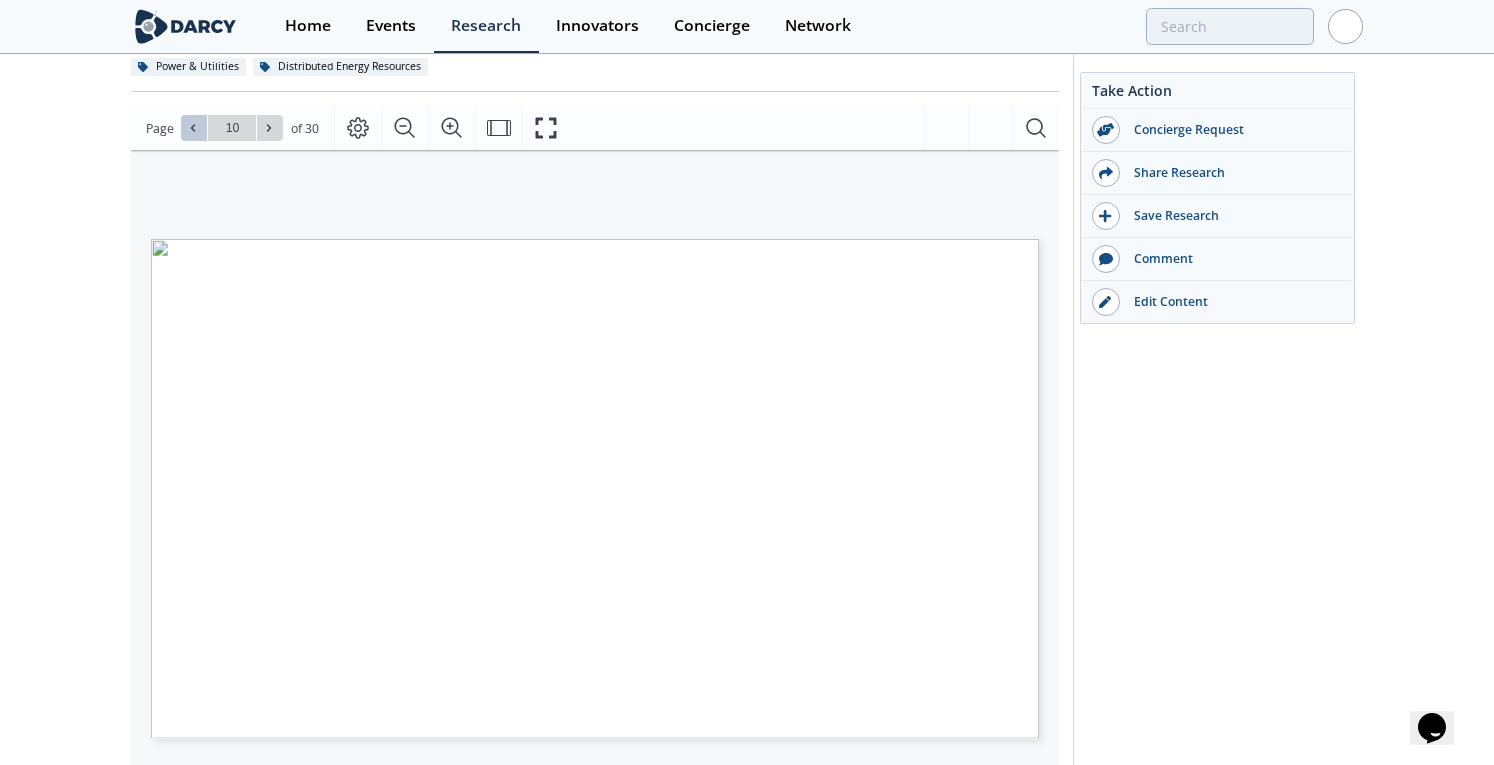 click 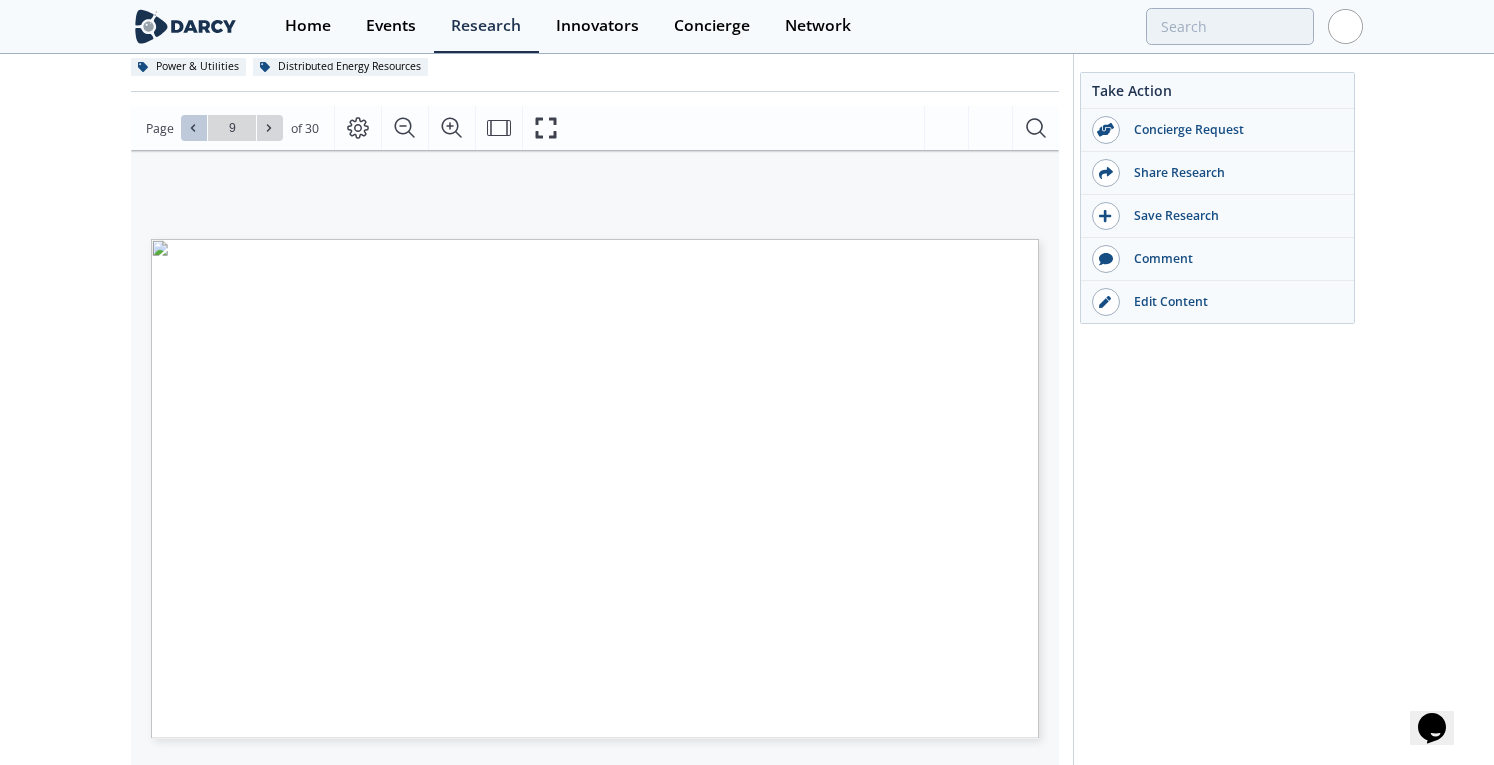 click 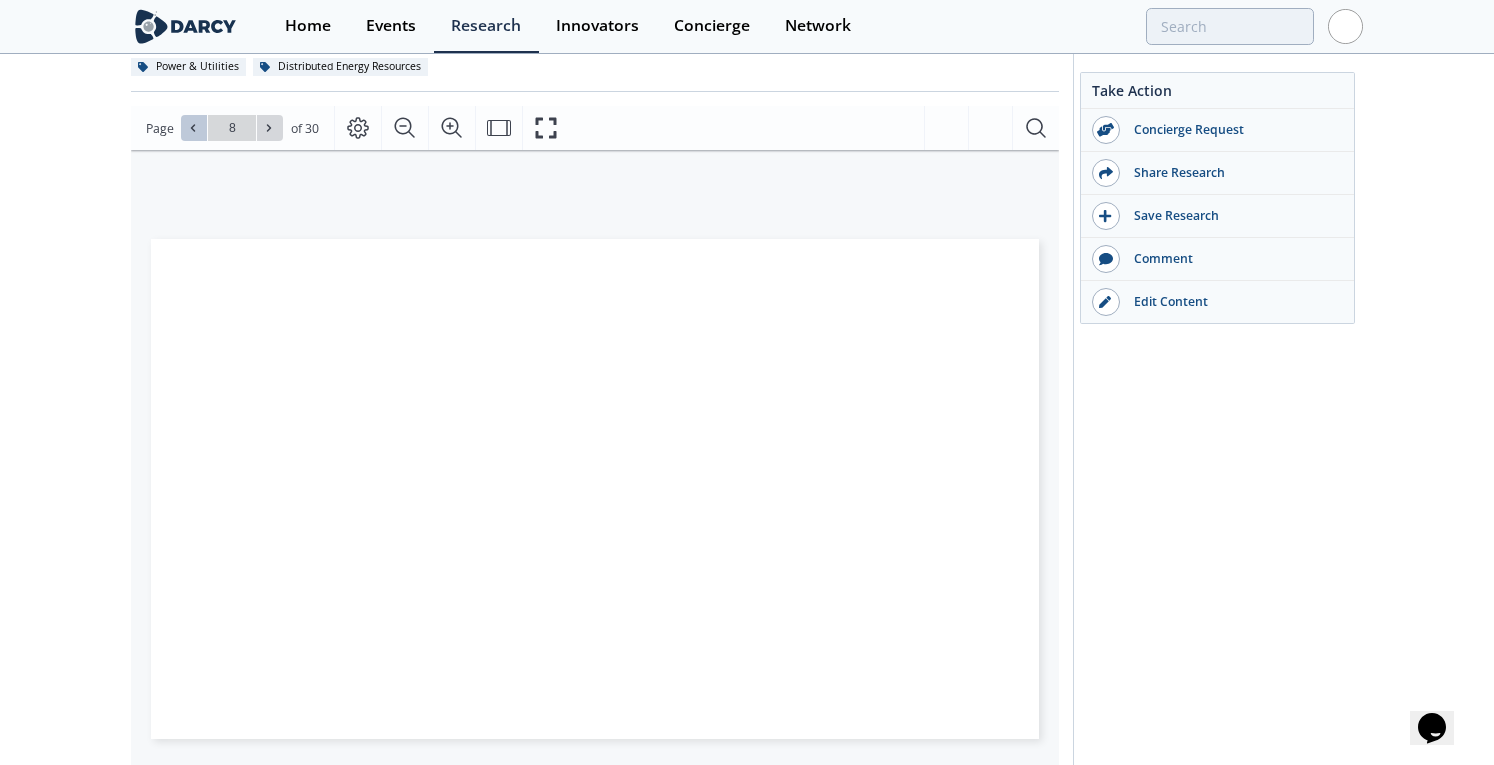 click 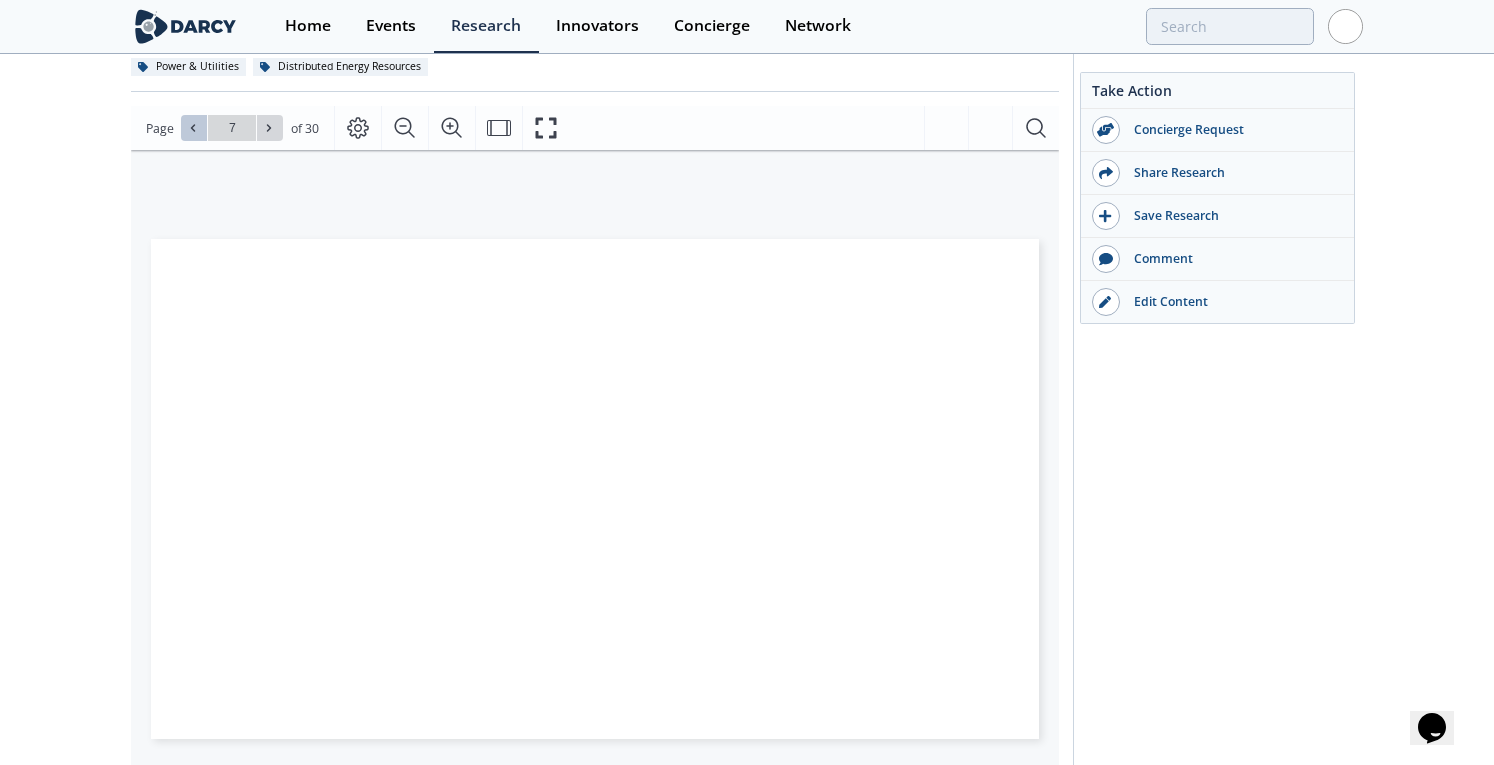 click 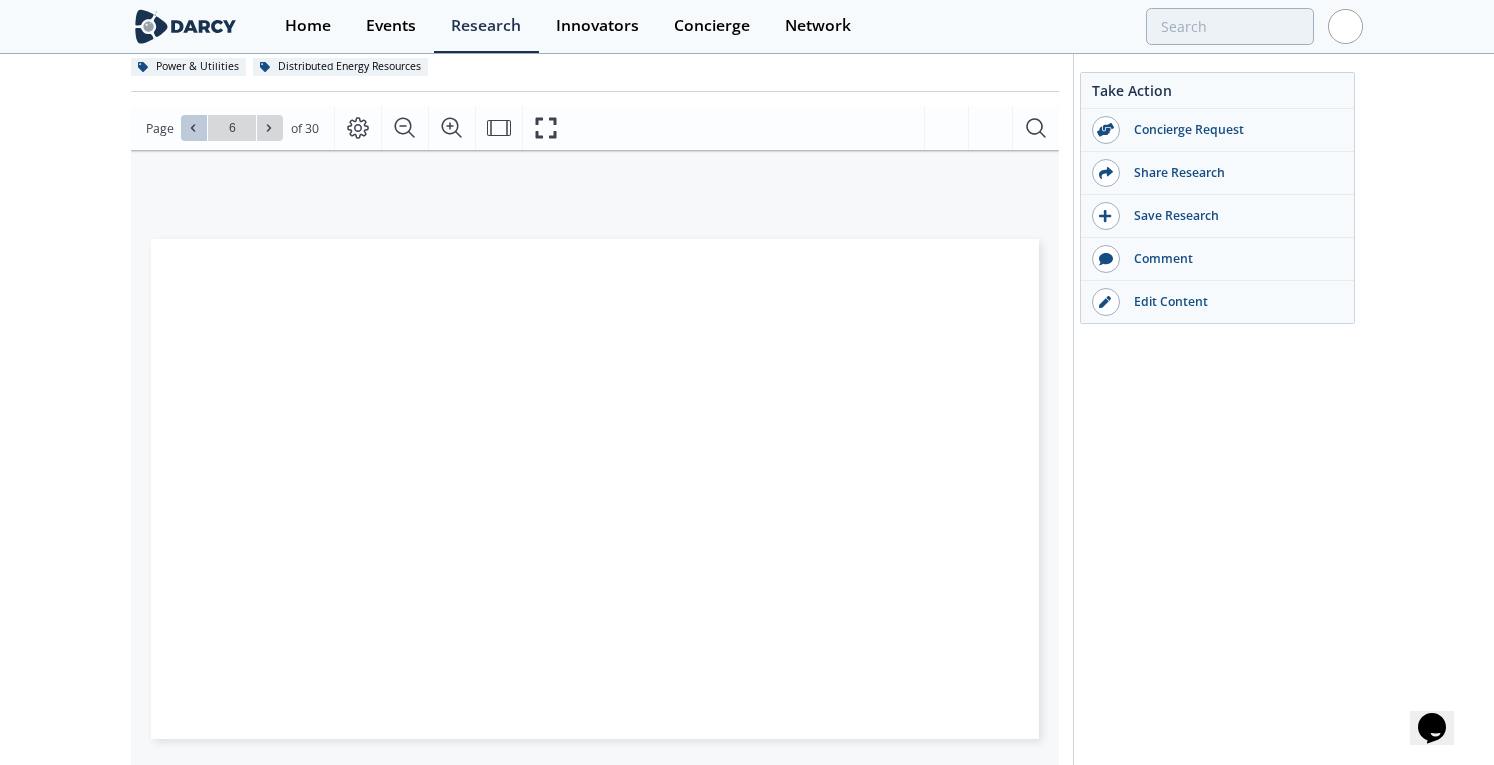 click 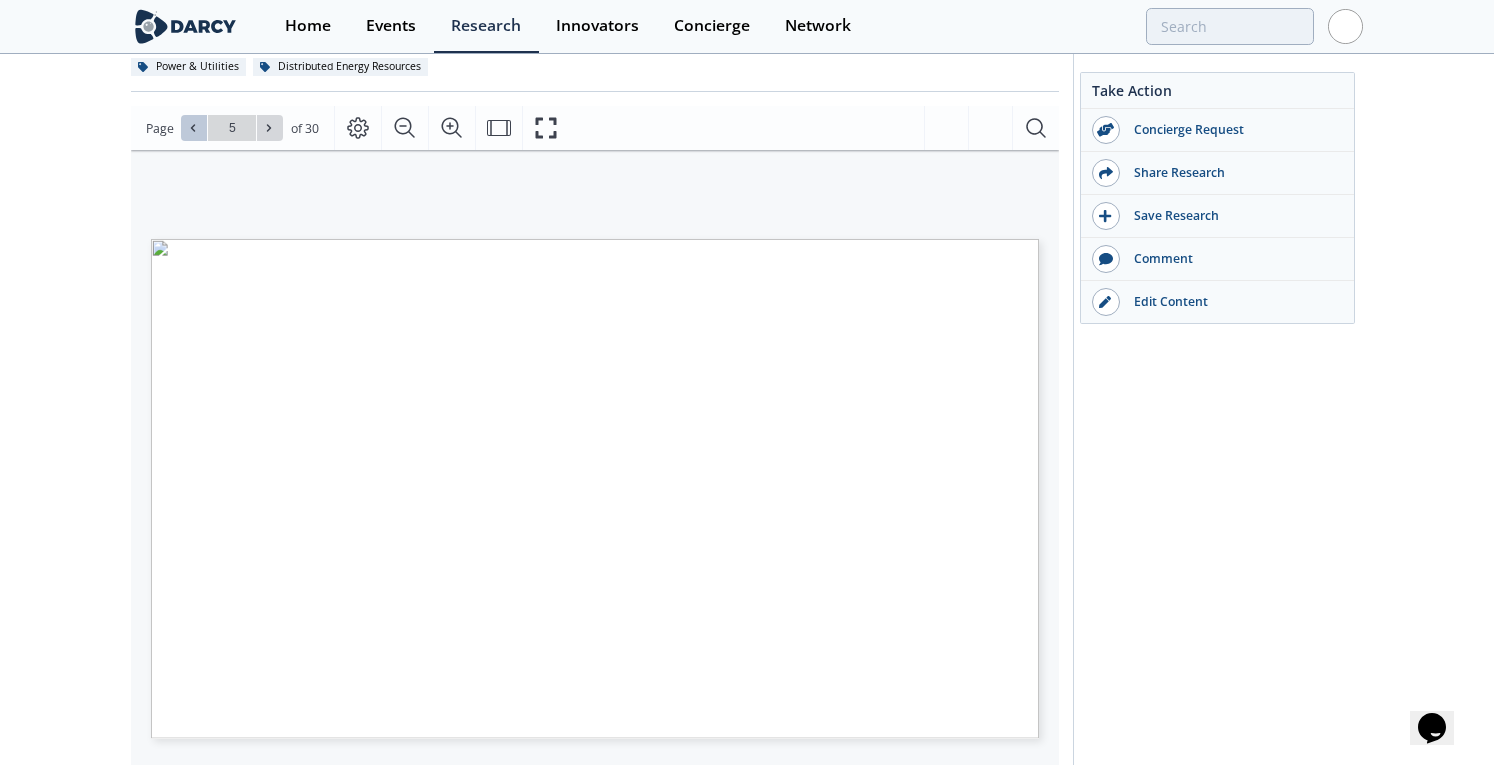 click 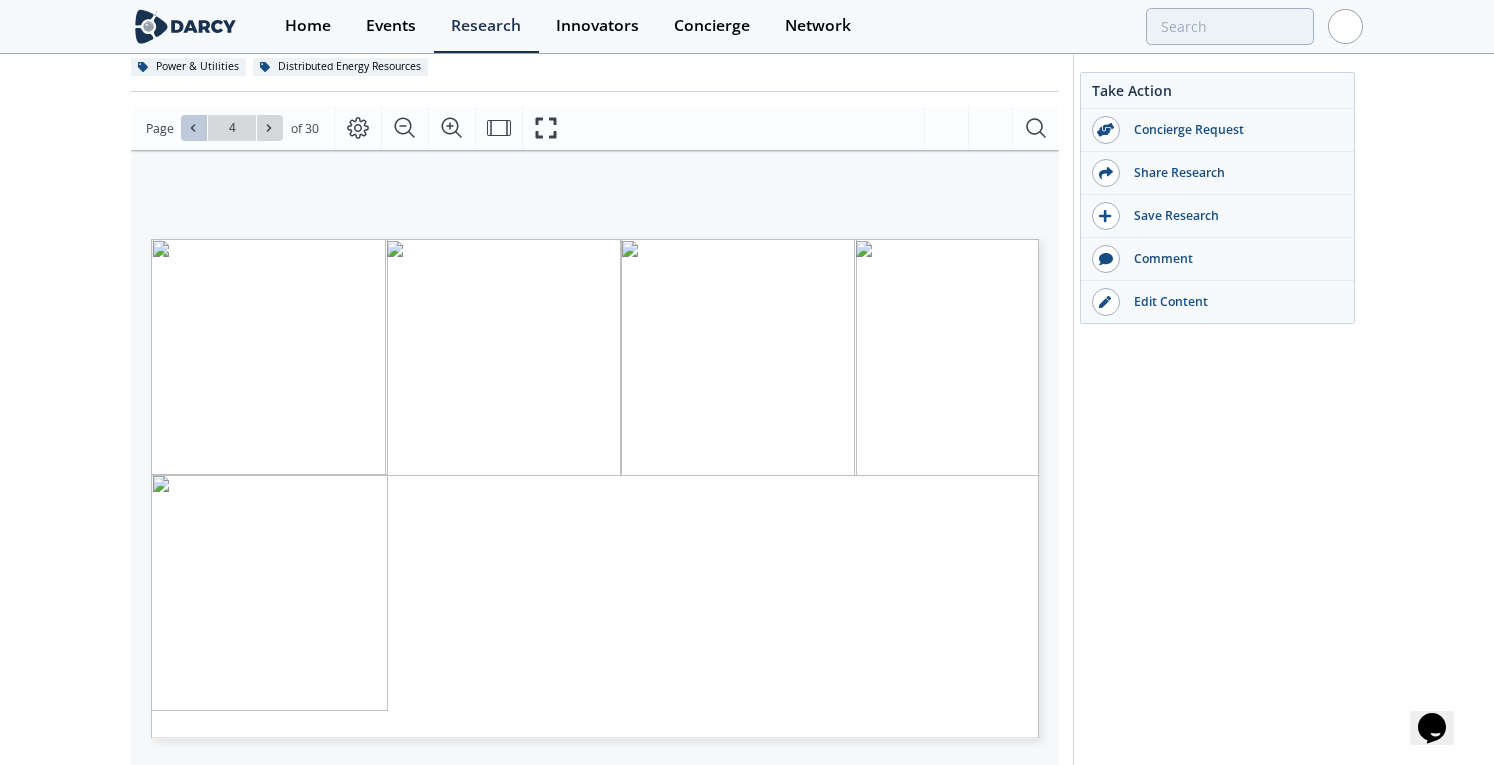 click 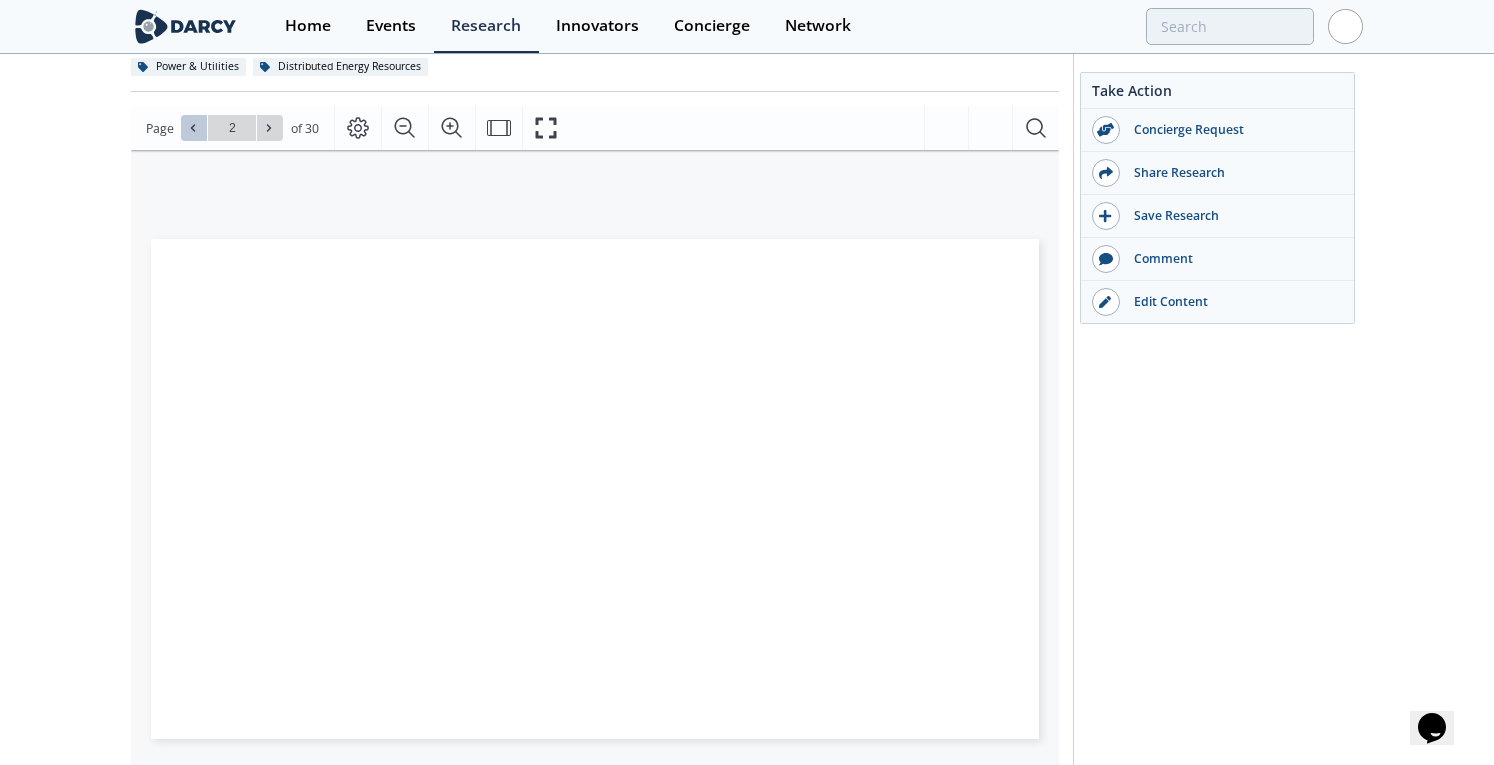 click 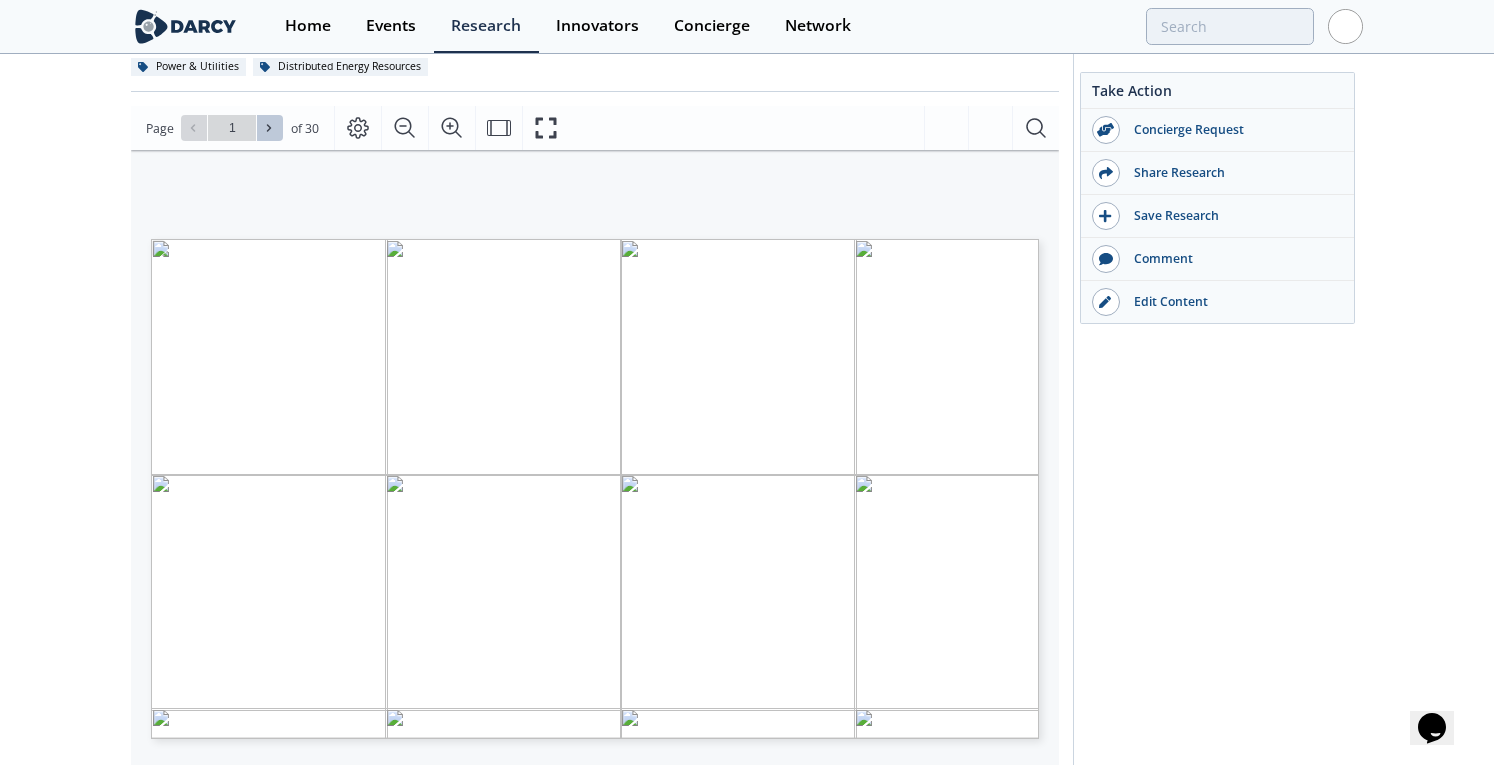 click 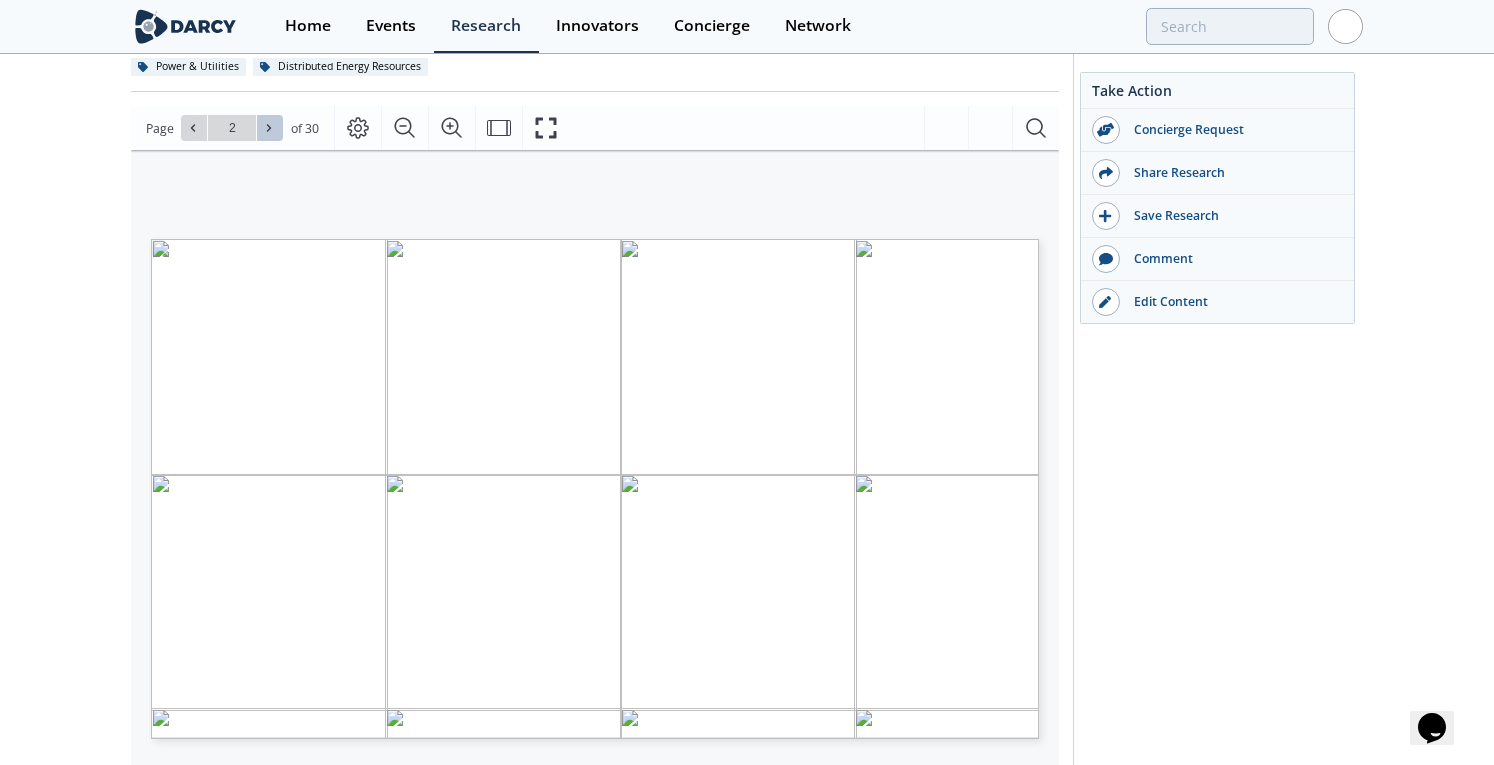 click 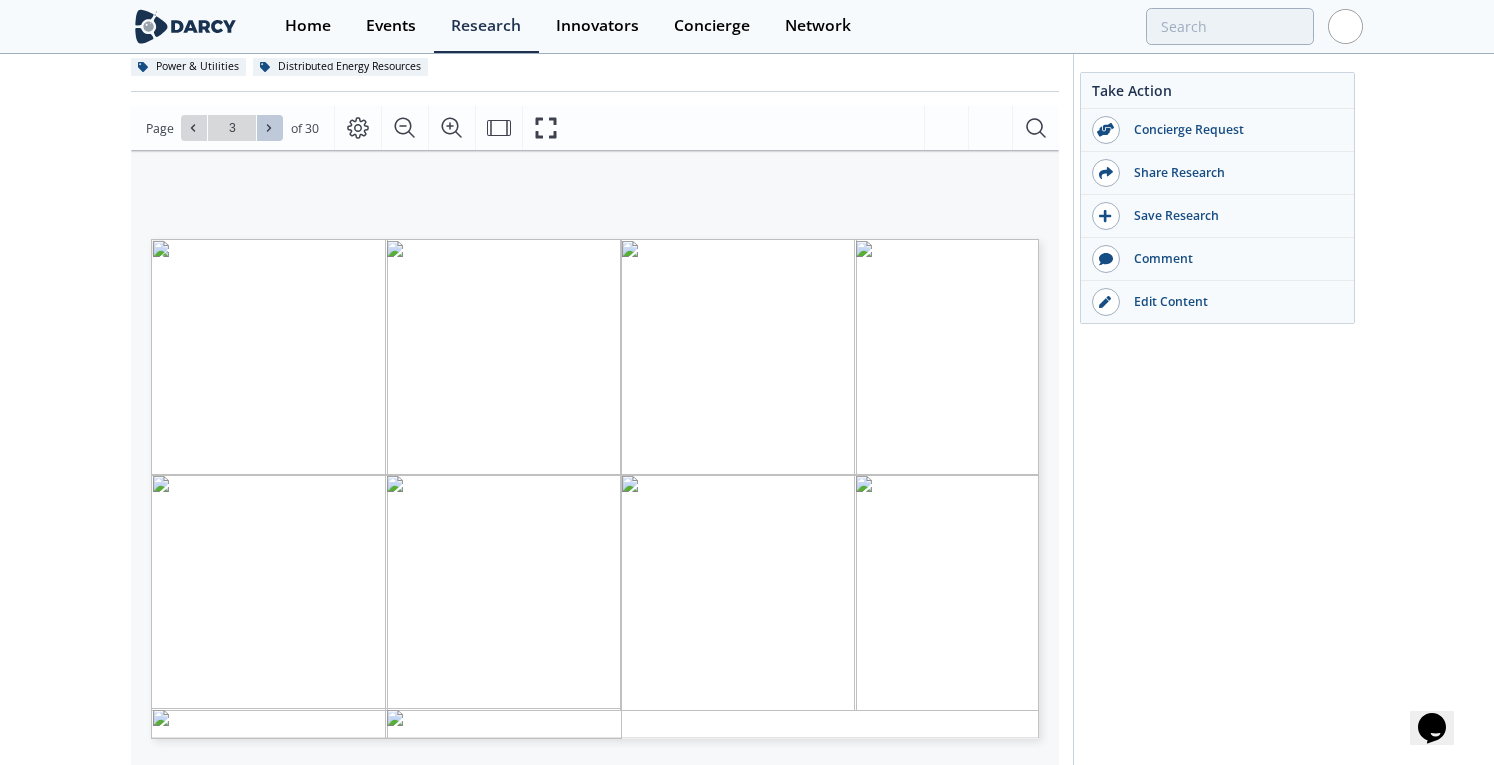 click 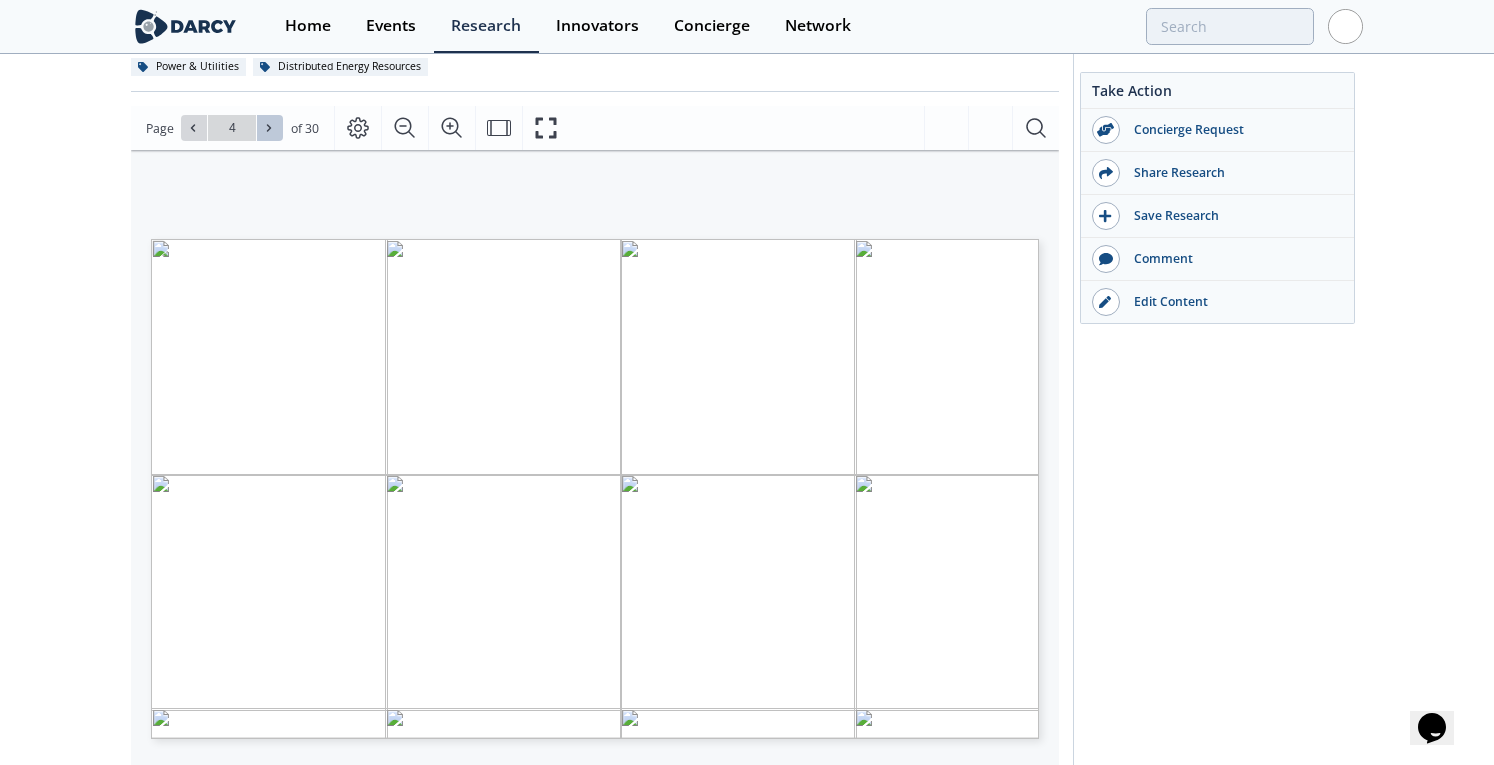 click 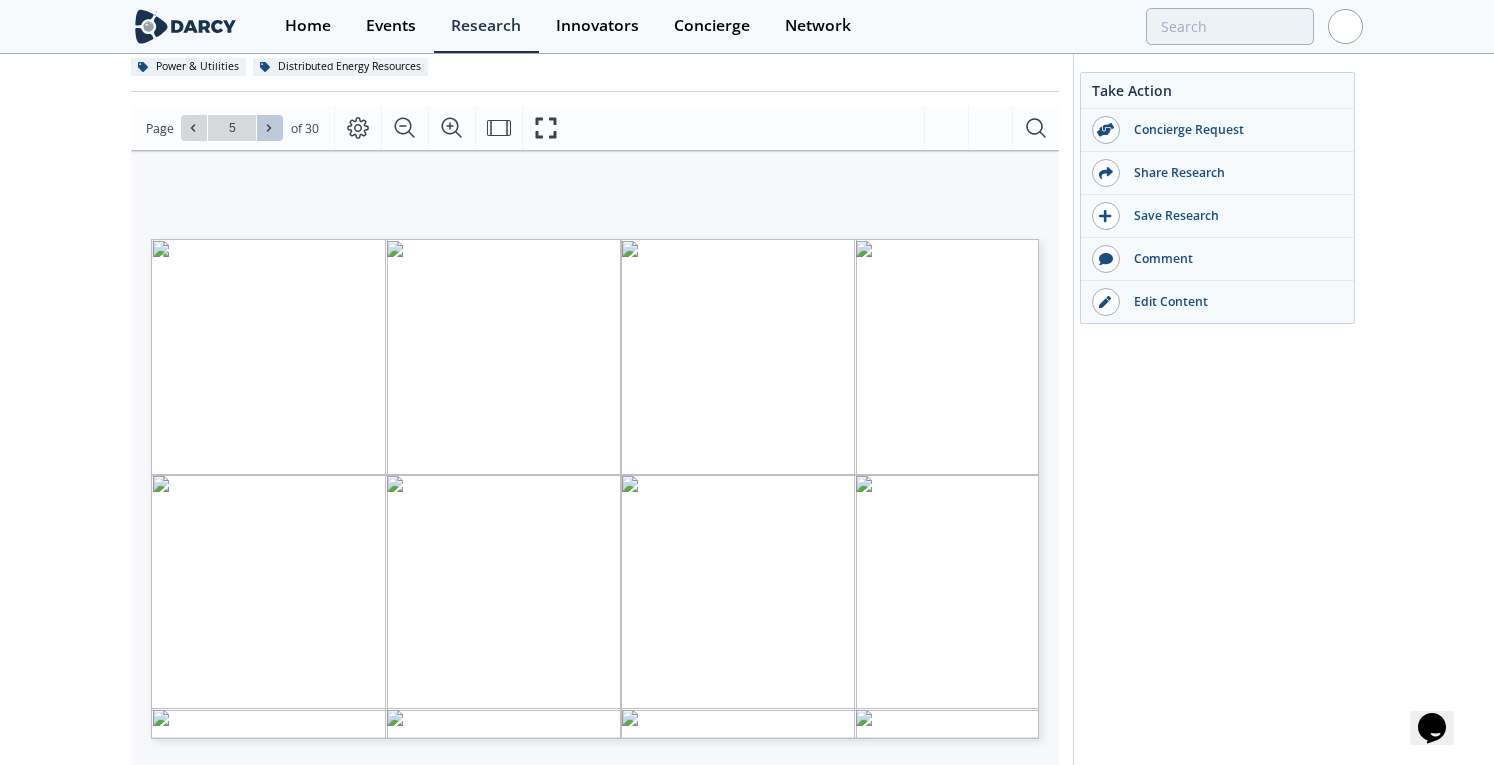 click 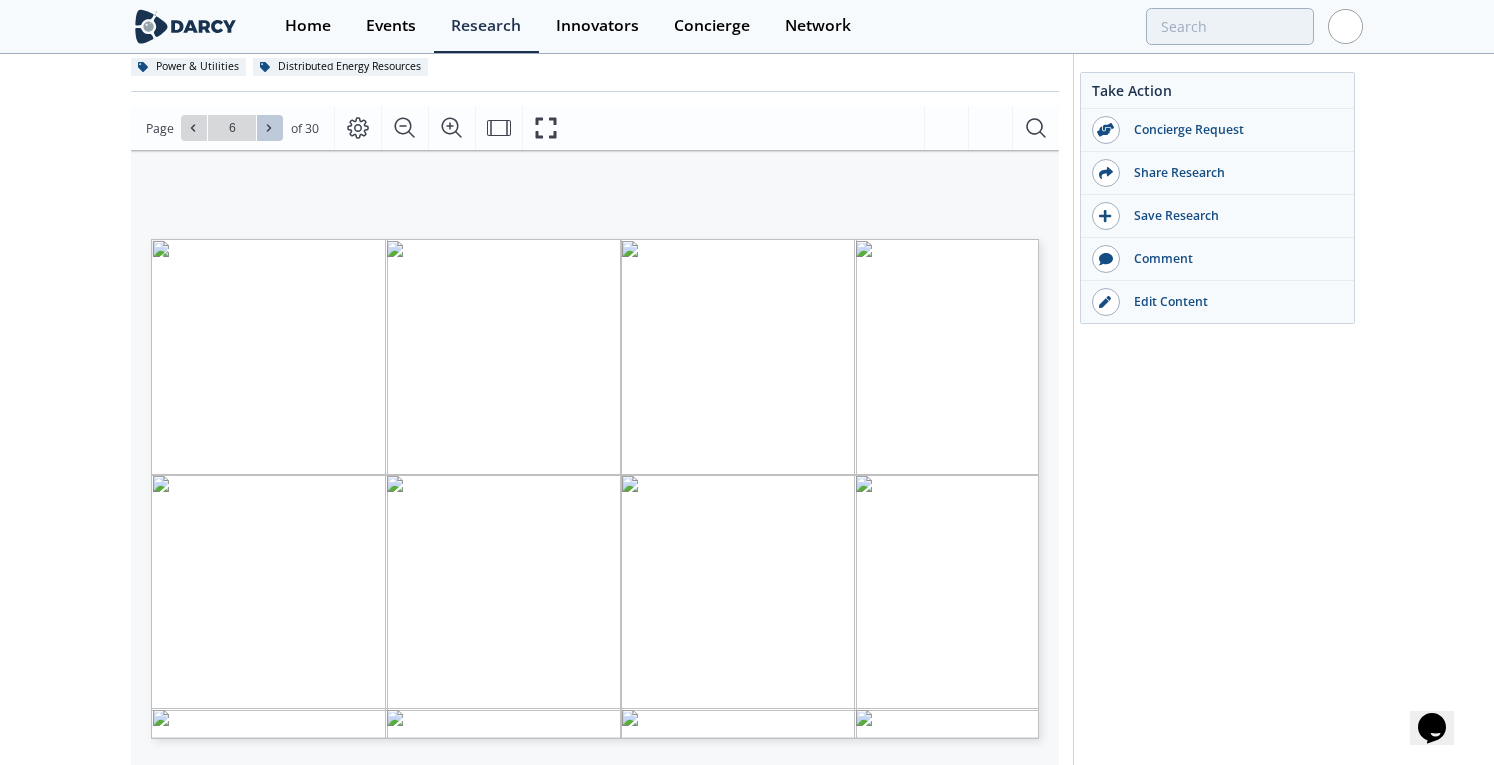 click 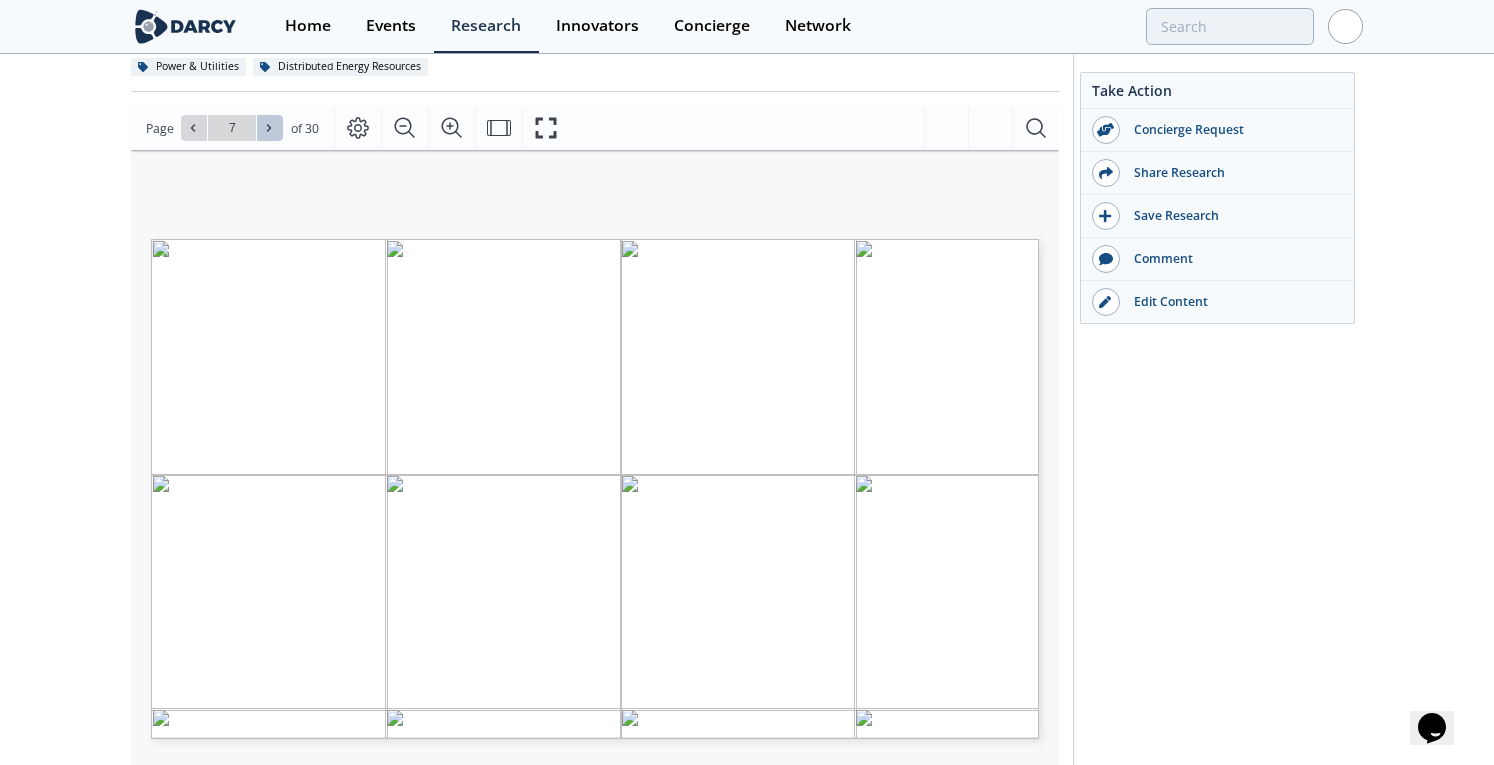 click 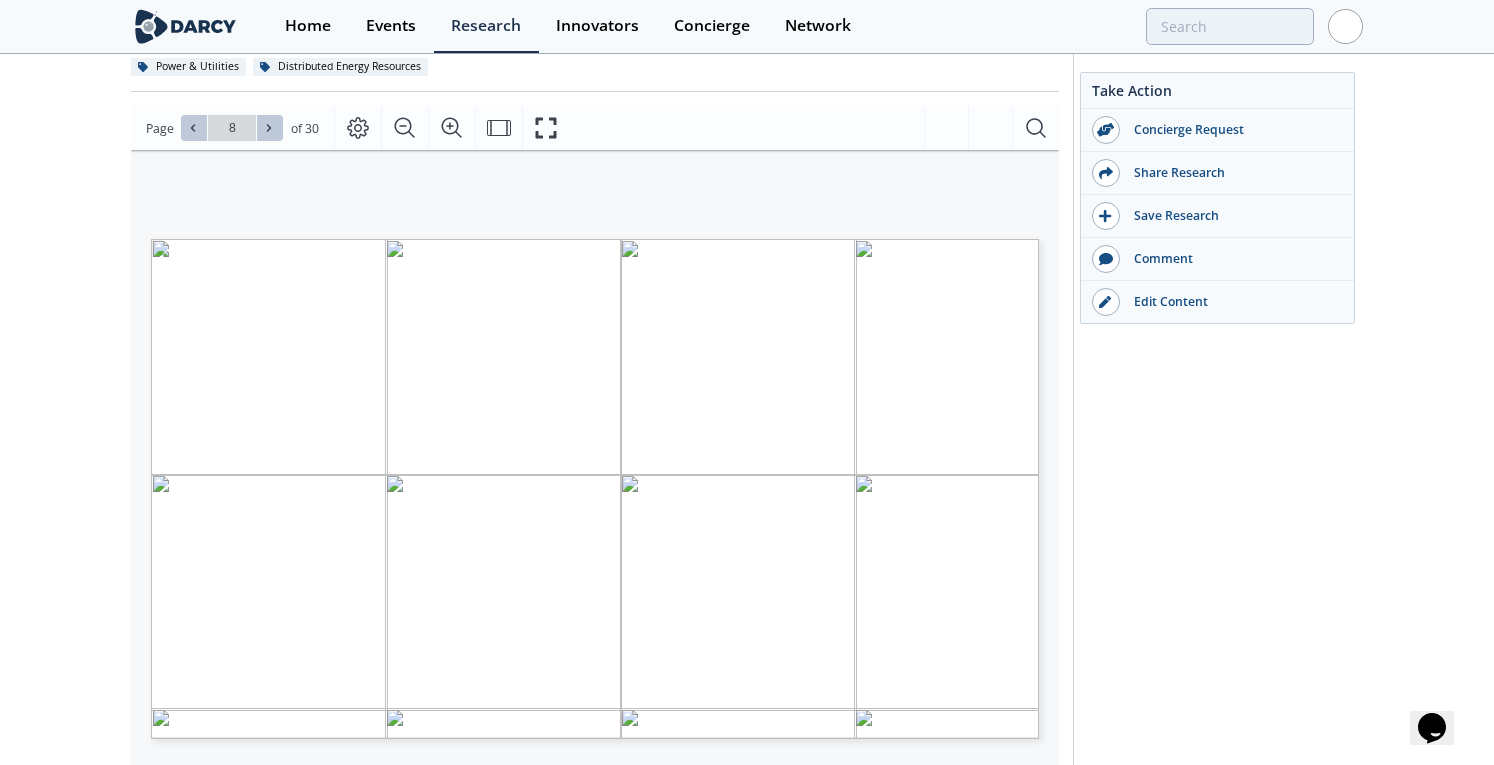 click 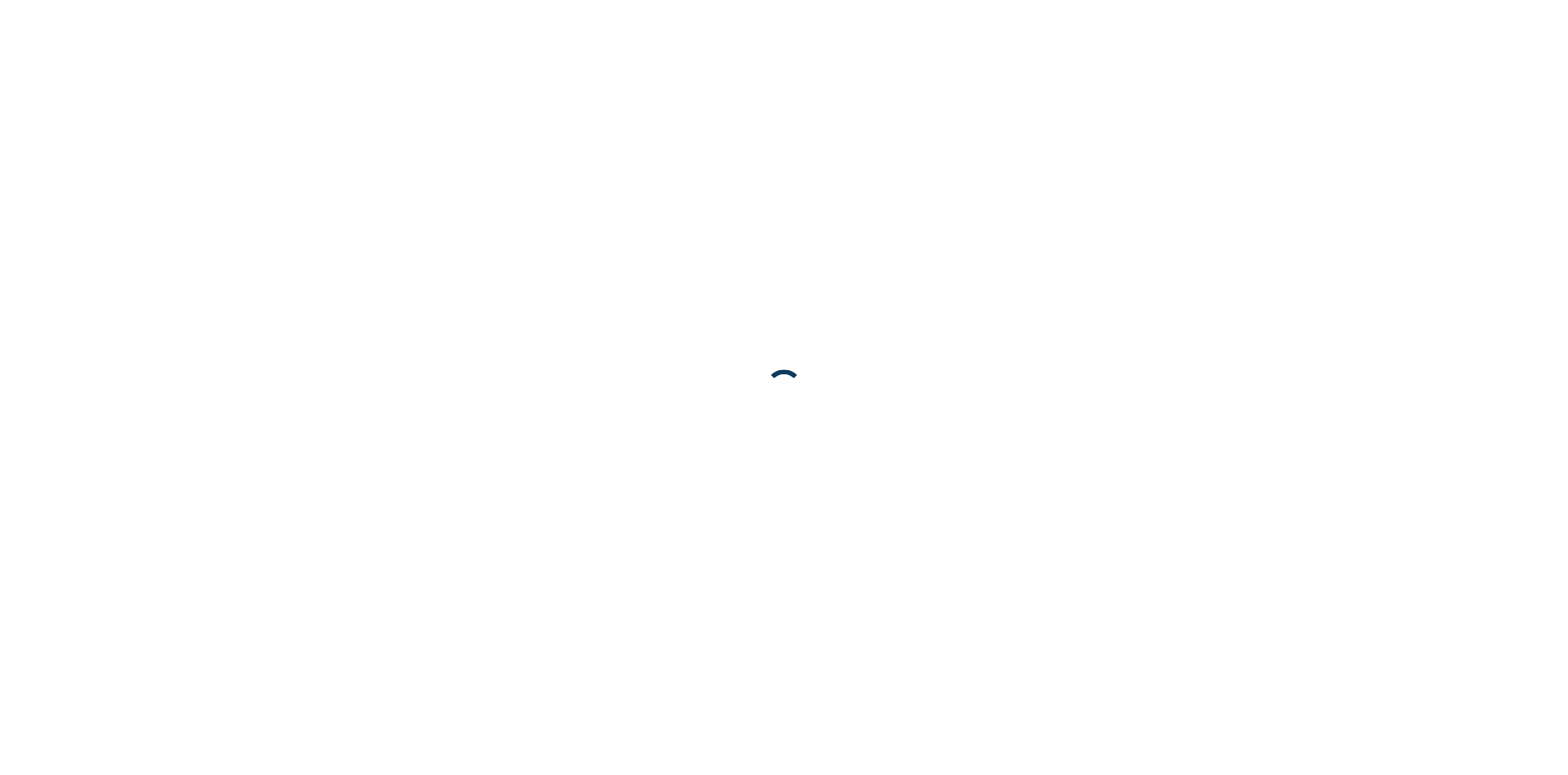 scroll, scrollTop: 0, scrollLeft: 0, axis: both 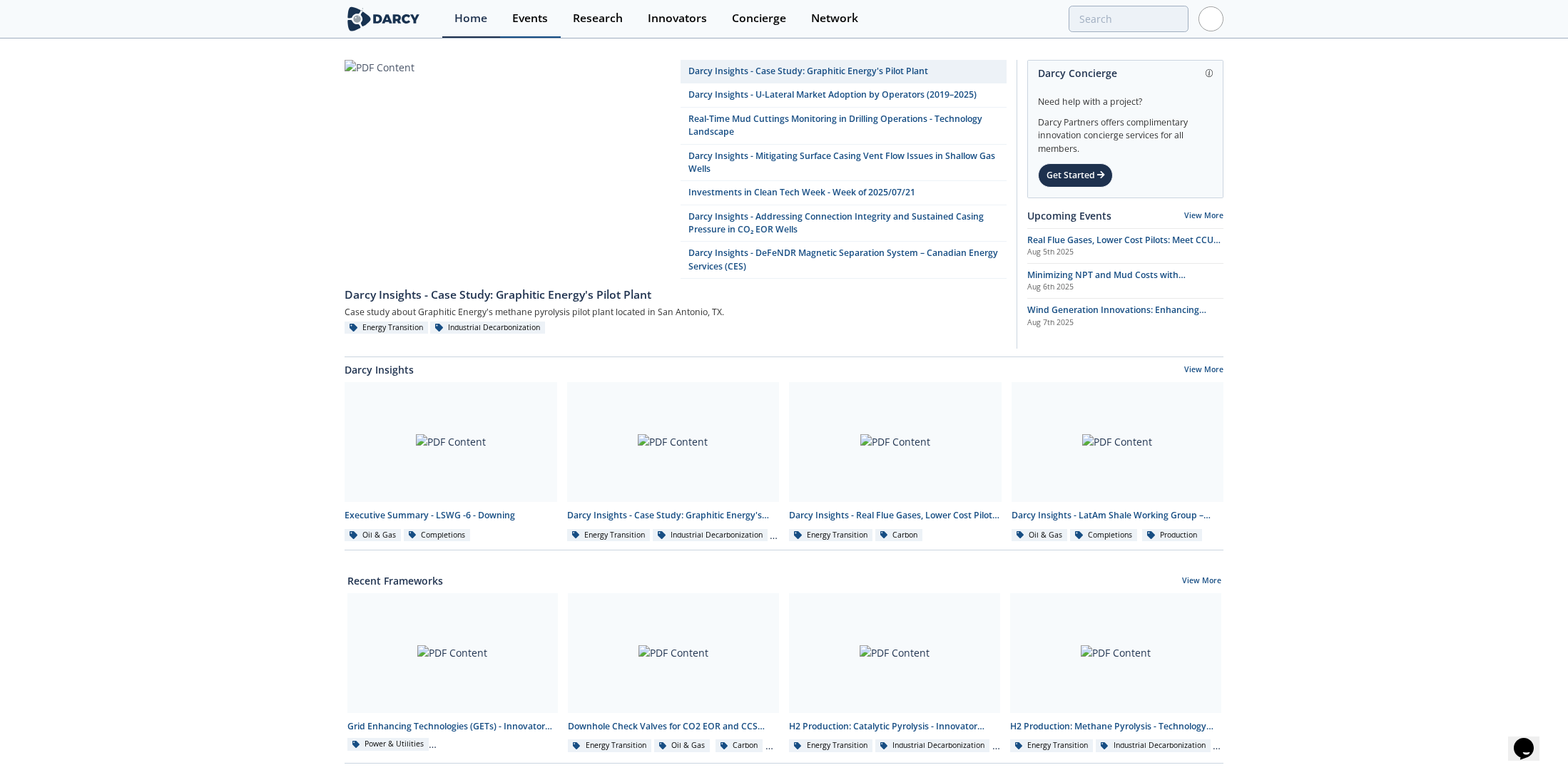 click on "Events" at bounding box center (530, 19) 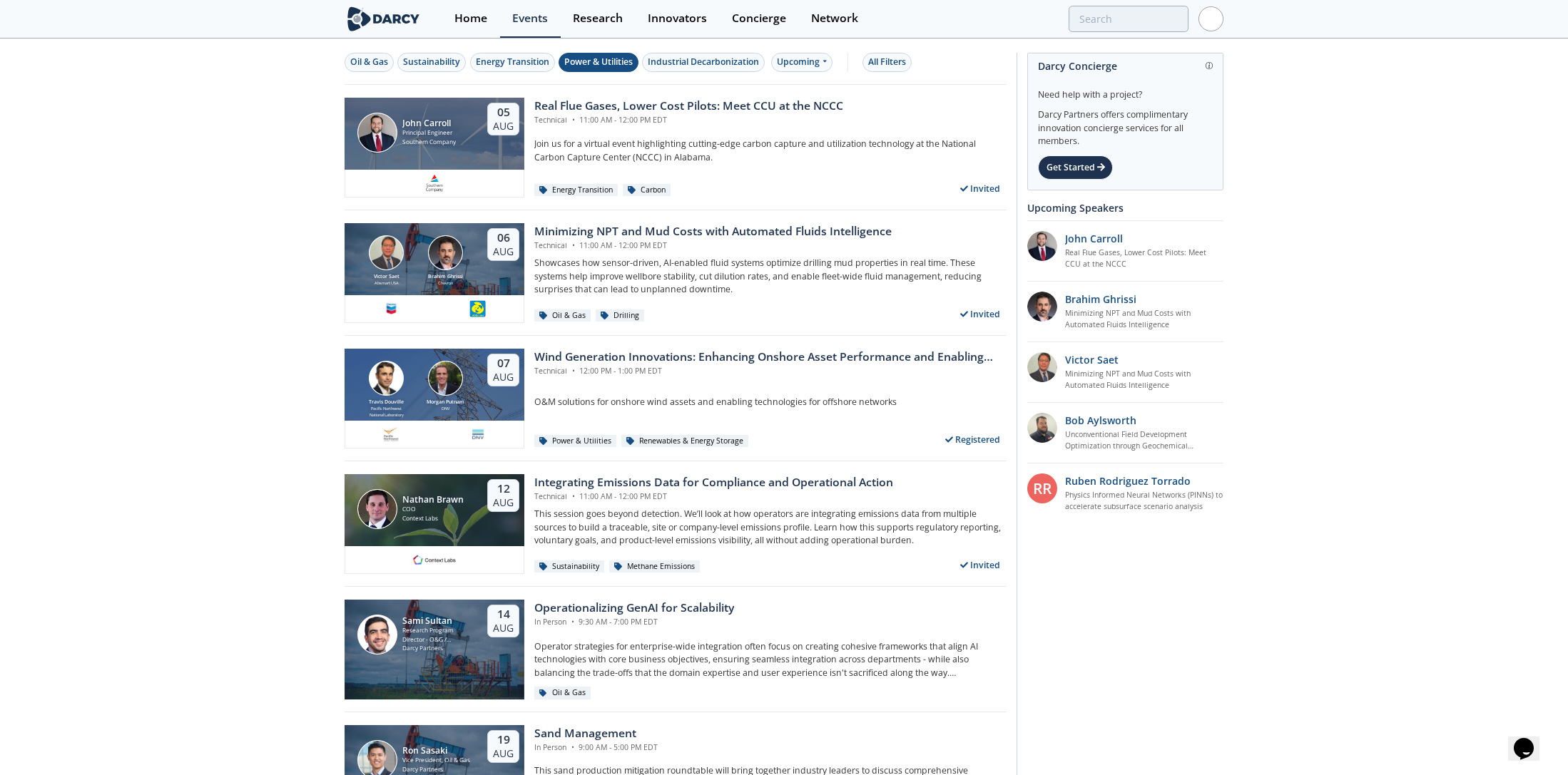 click on "Power & Utilities" at bounding box center (599, 62) 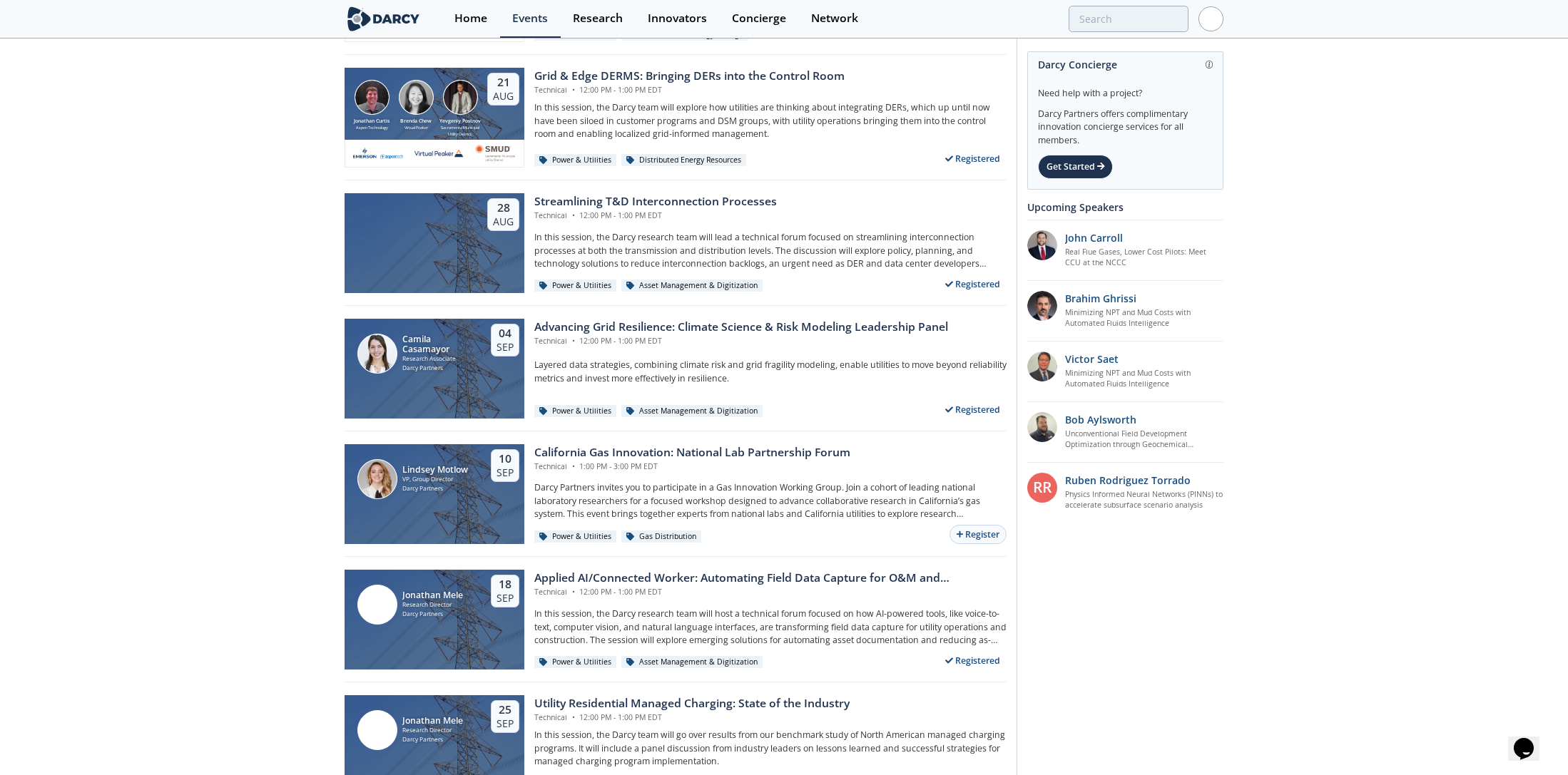 scroll, scrollTop: 220, scrollLeft: 0, axis: vertical 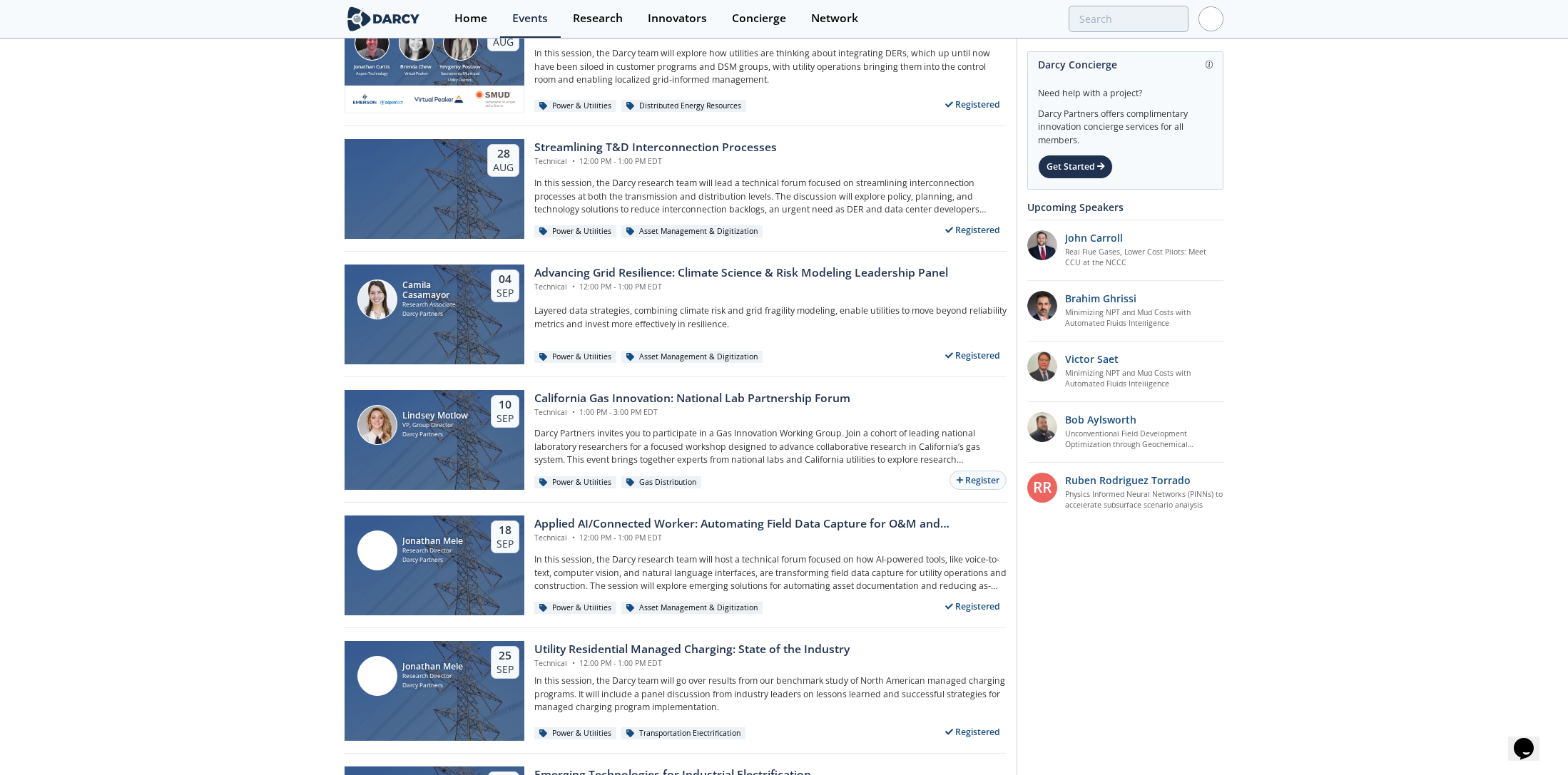 drag, startPoint x: 180, startPoint y: 329, endPoint x: 180, endPoint y: 347, distance: 18 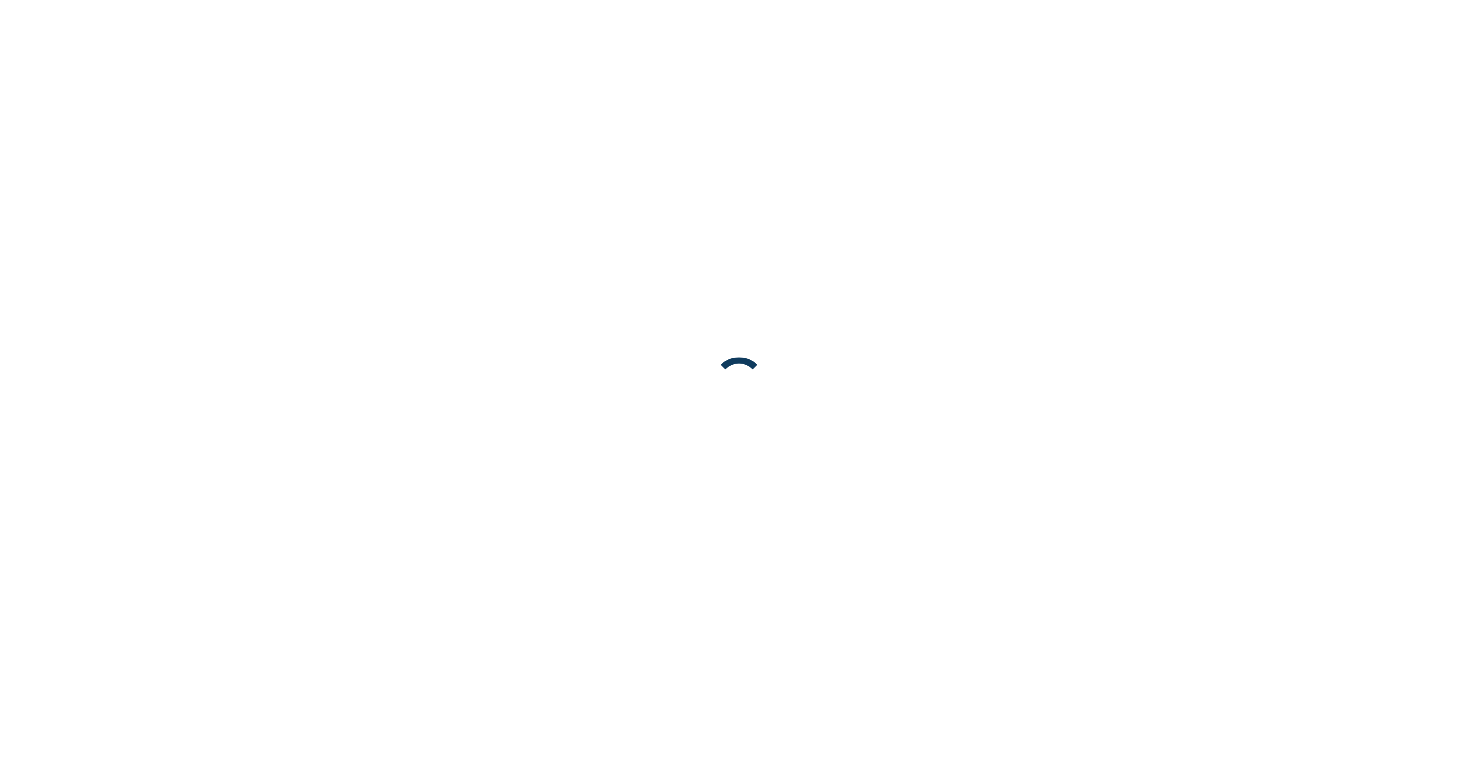scroll, scrollTop: 0, scrollLeft: 0, axis: both 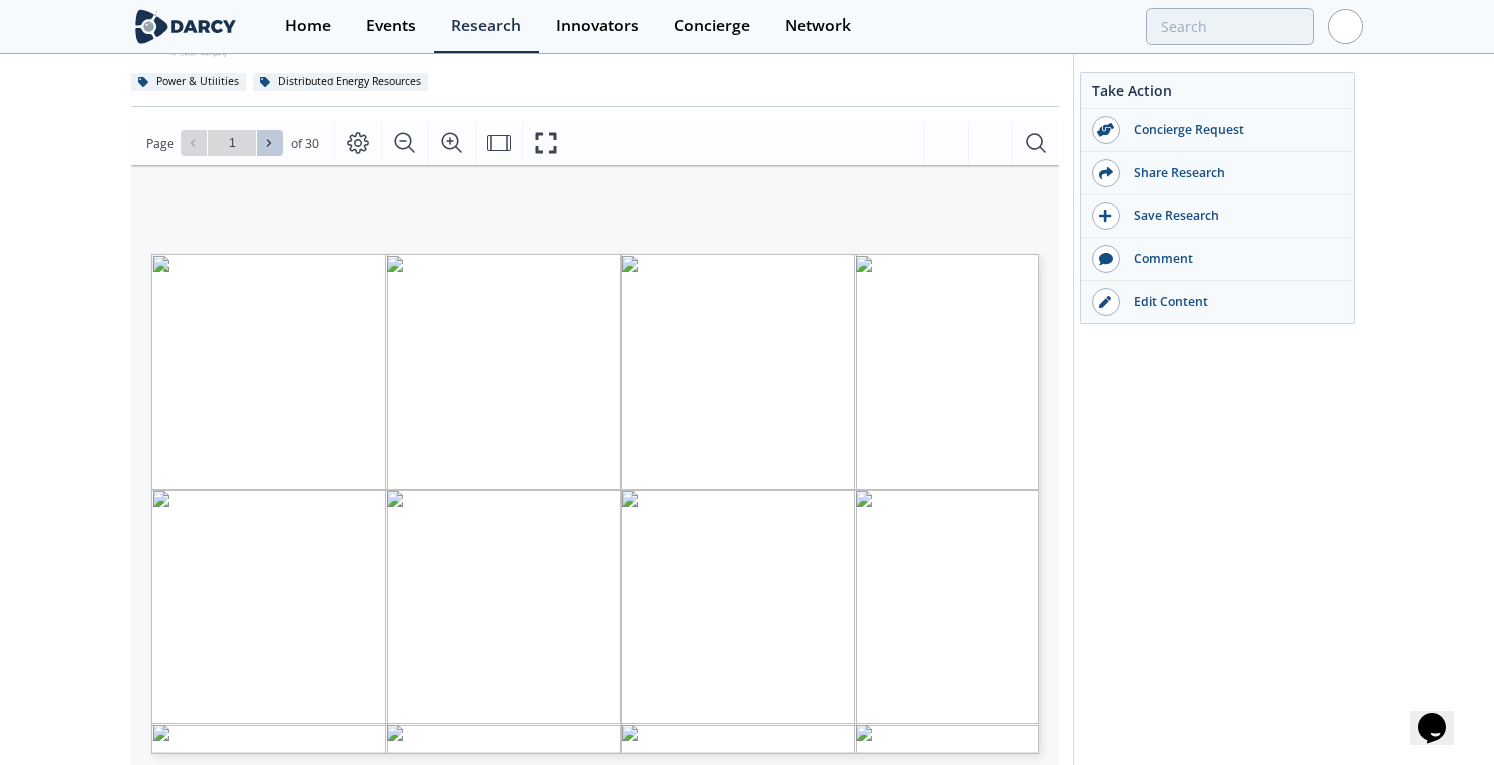 click 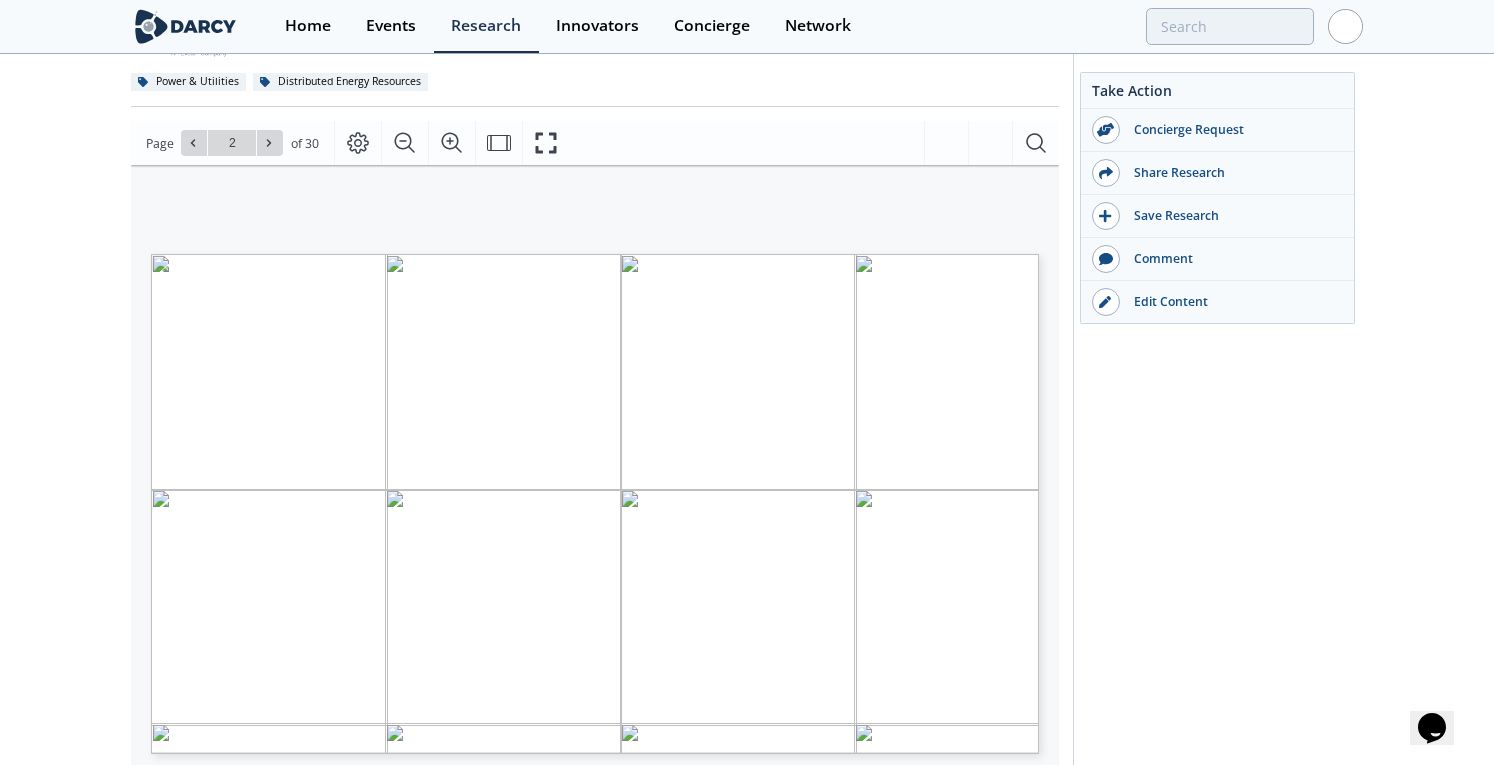 click on "2" at bounding box center (232, 143) 